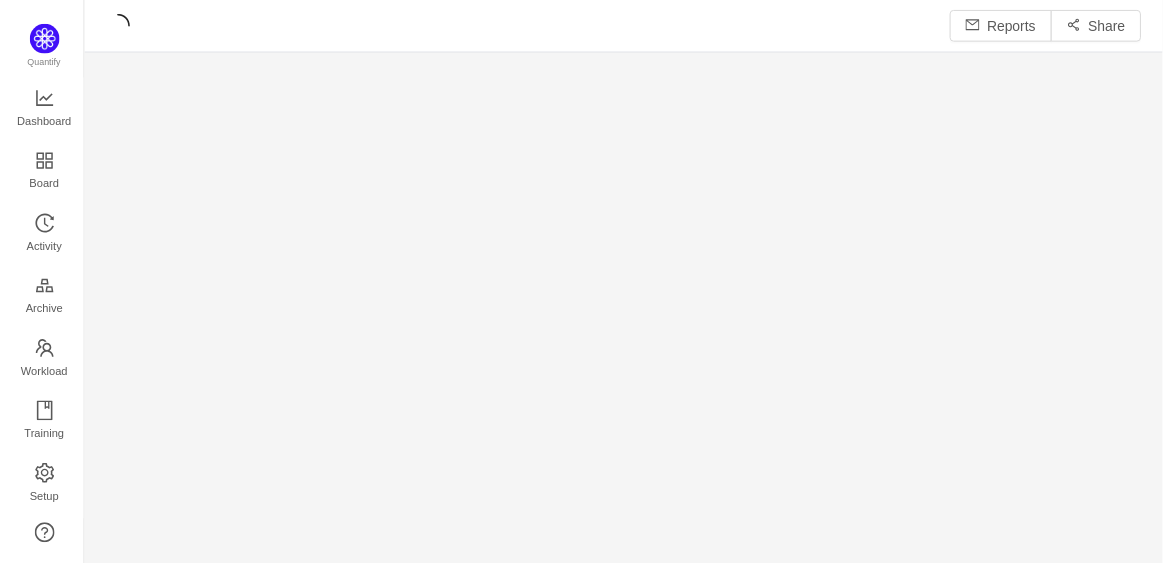 scroll, scrollTop: 0, scrollLeft: 0, axis: both 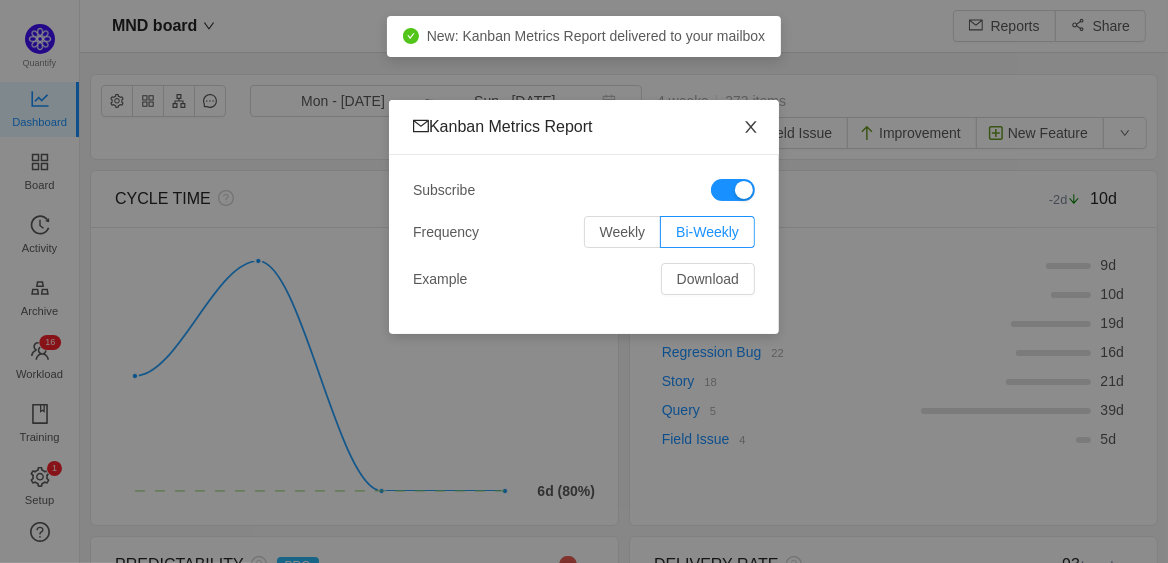 click 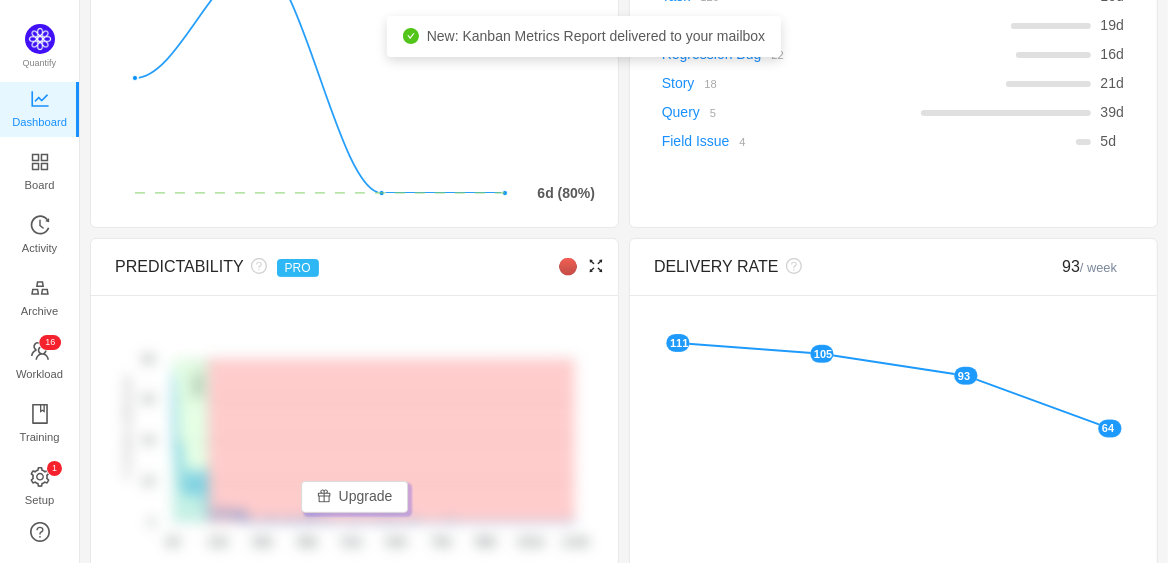scroll, scrollTop: 0, scrollLeft: 0, axis: both 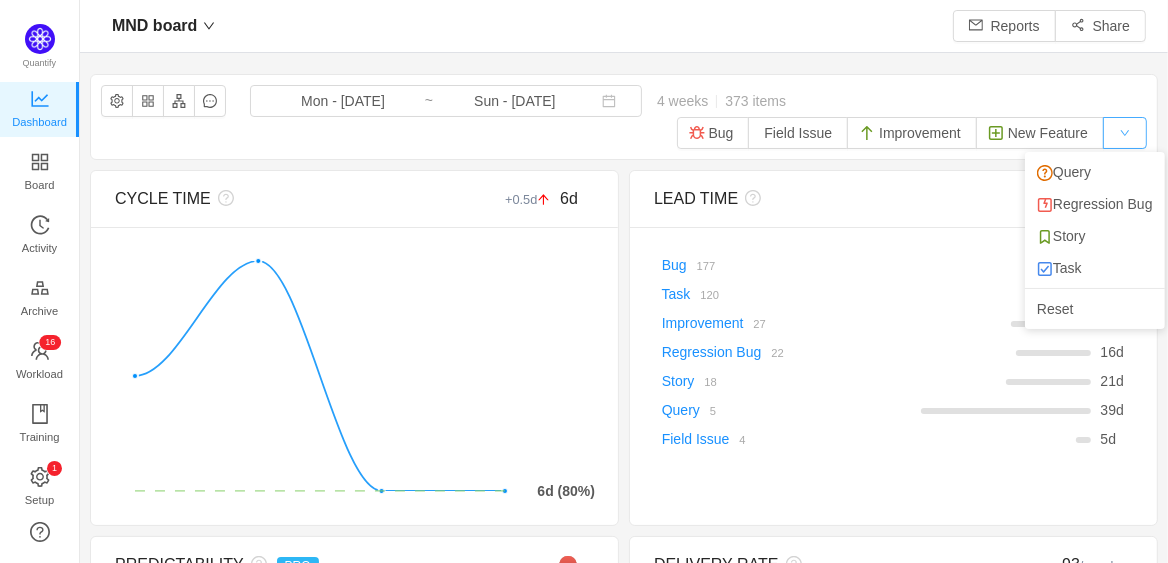 click at bounding box center (1125, 133) 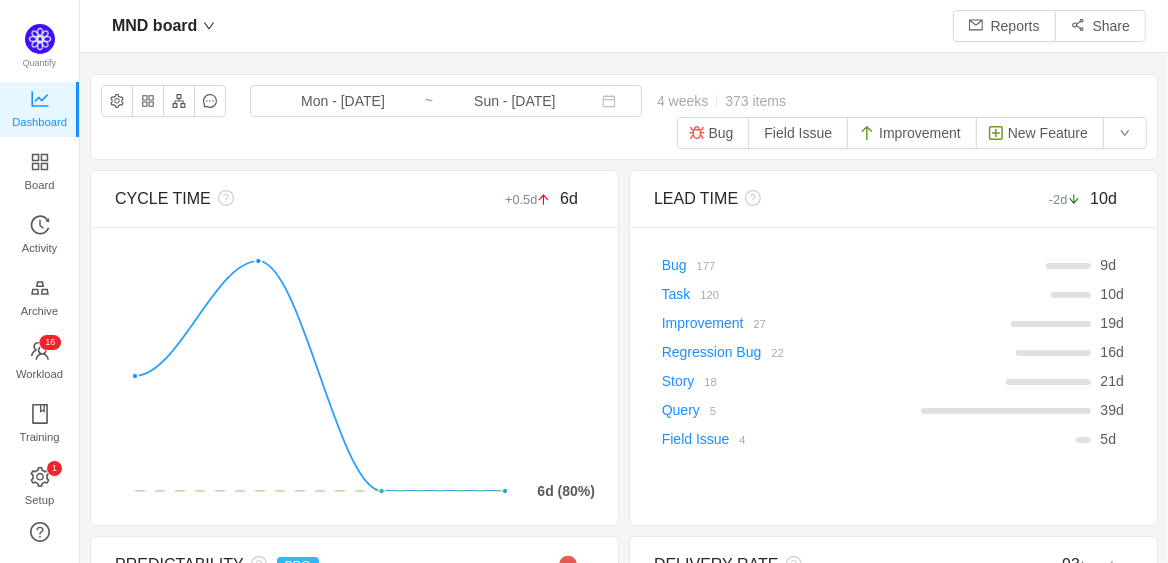 click on "MND board Mon - [DATE]  ~  Sun - [DATE]   4 weeks  373 items Bug Field Issue Improvement New Feature" at bounding box center [624, 117] 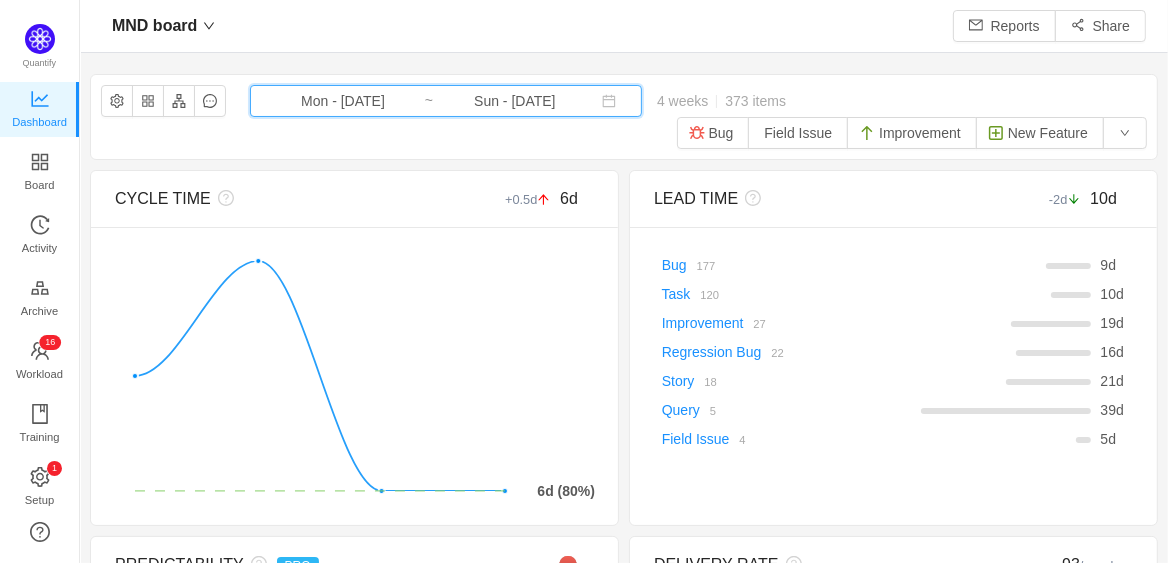 click 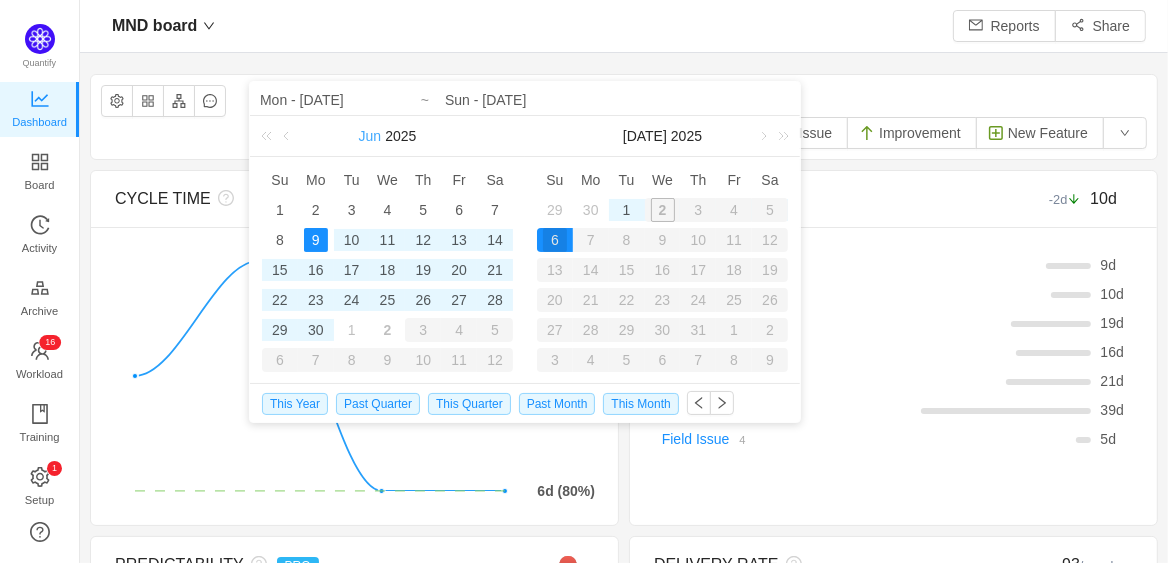 click on "Jun" at bounding box center (370, 136) 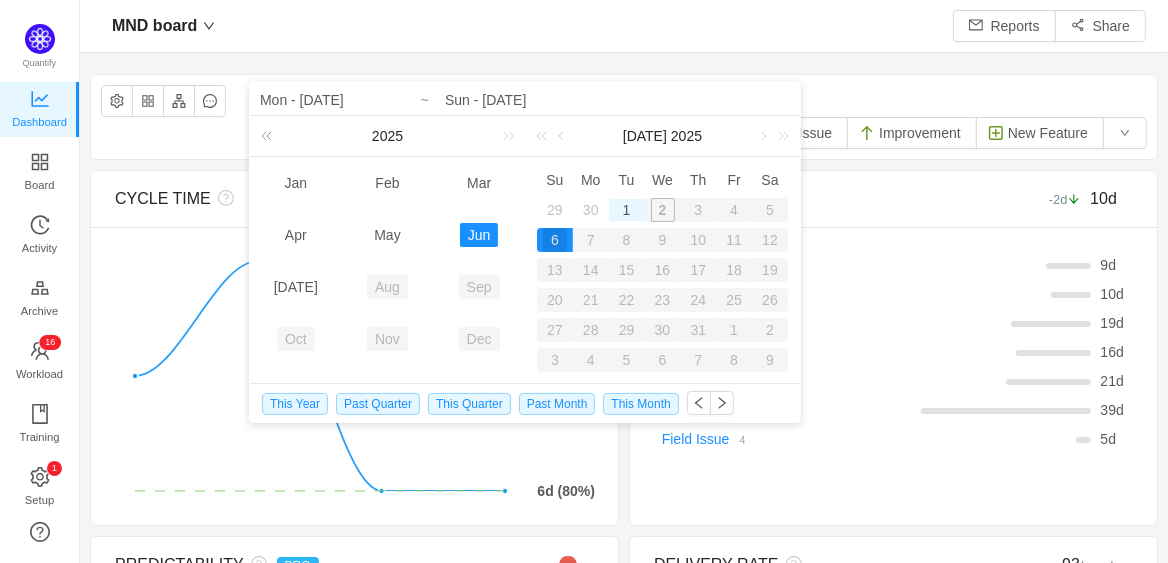 click at bounding box center (270, 136) 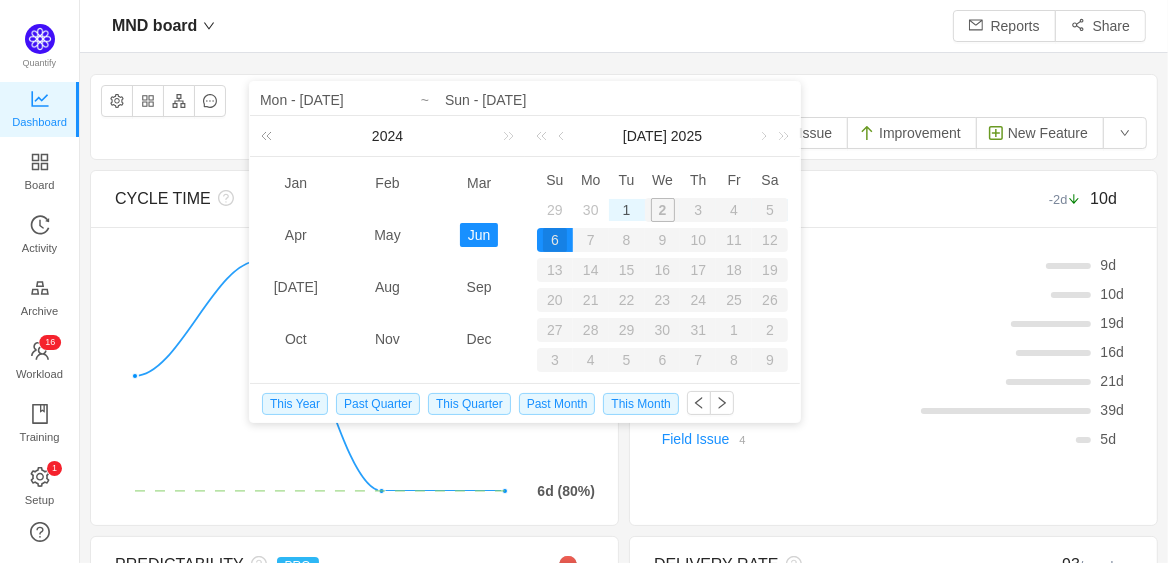 click at bounding box center [270, 136] 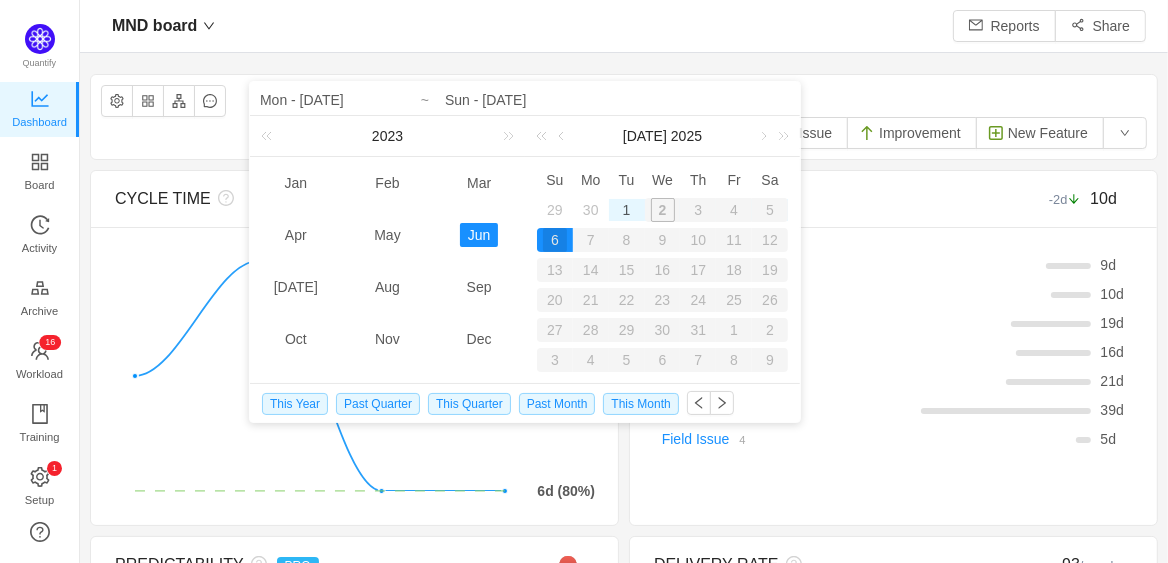 click on "Jun" at bounding box center [479, 235] 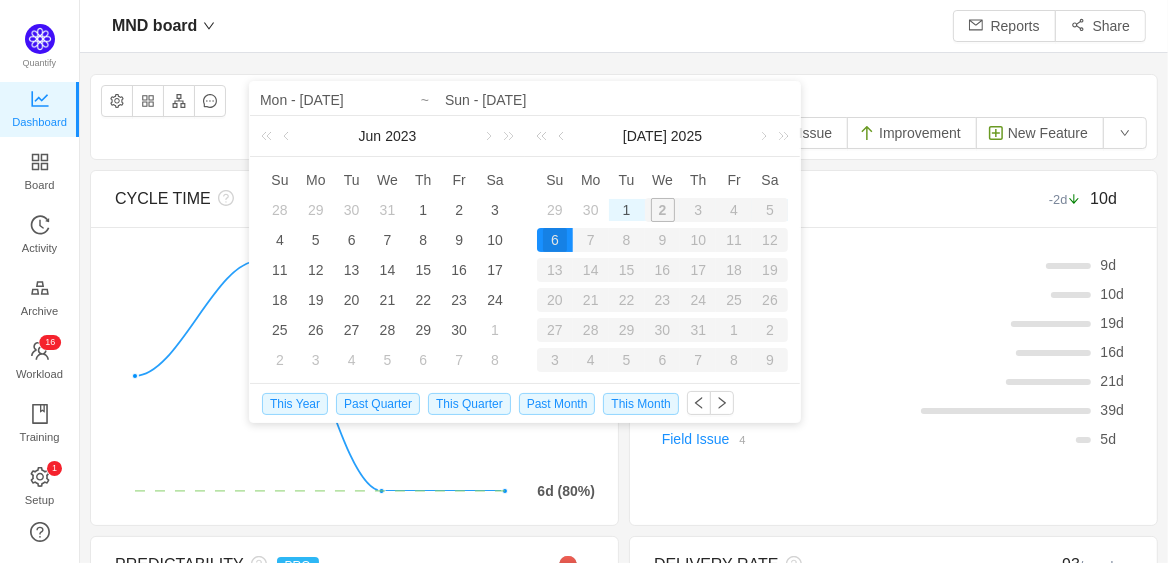 click on "6" at bounding box center (555, 240) 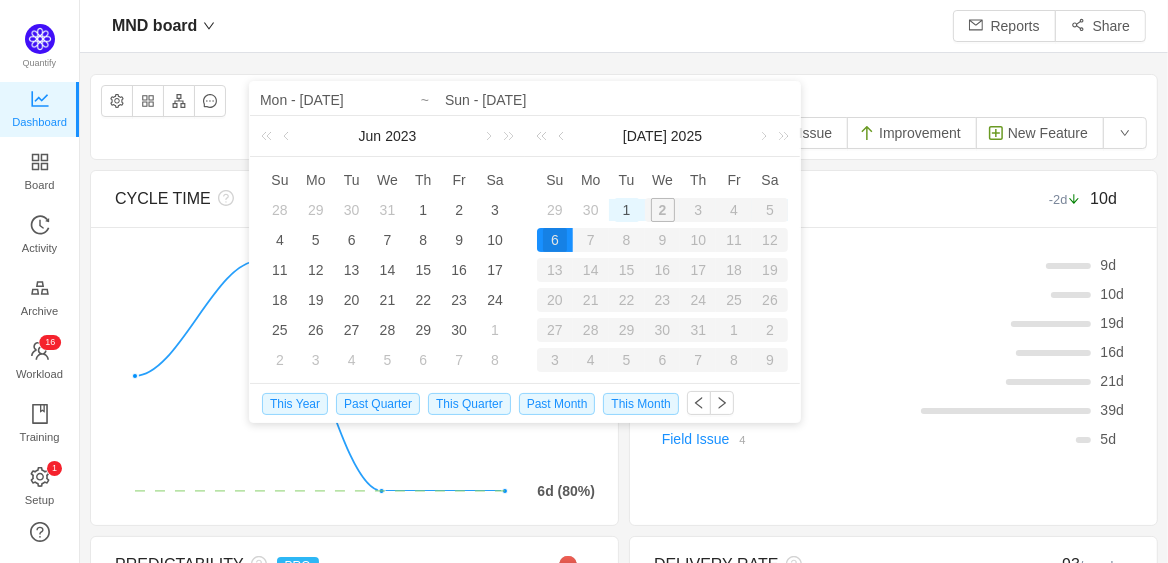 click on "1" at bounding box center (627, 210) 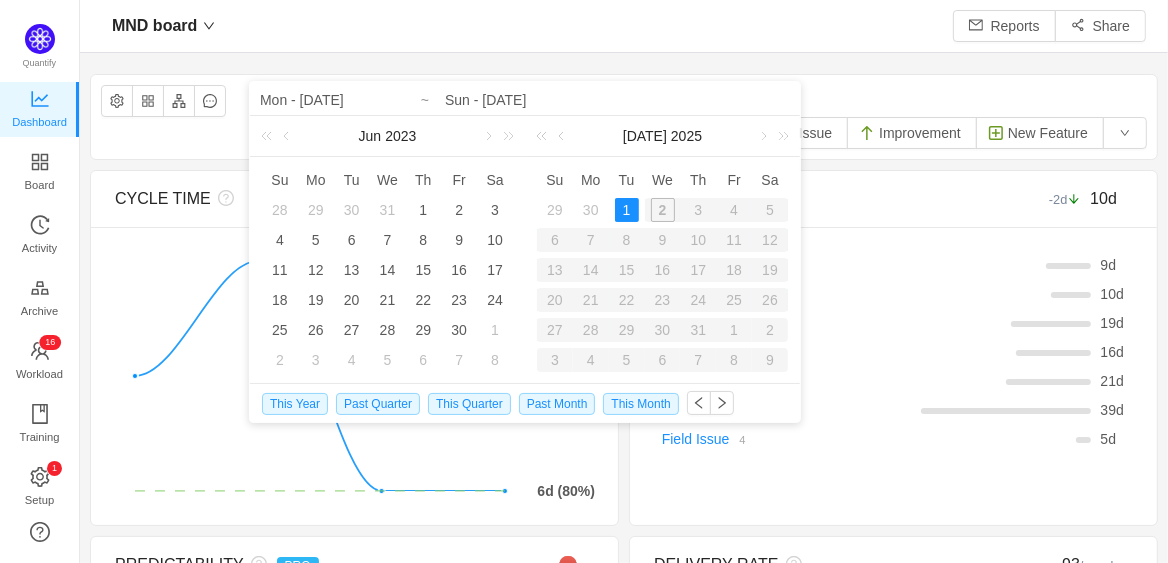 click on "1" at bounding box center [627, 210] 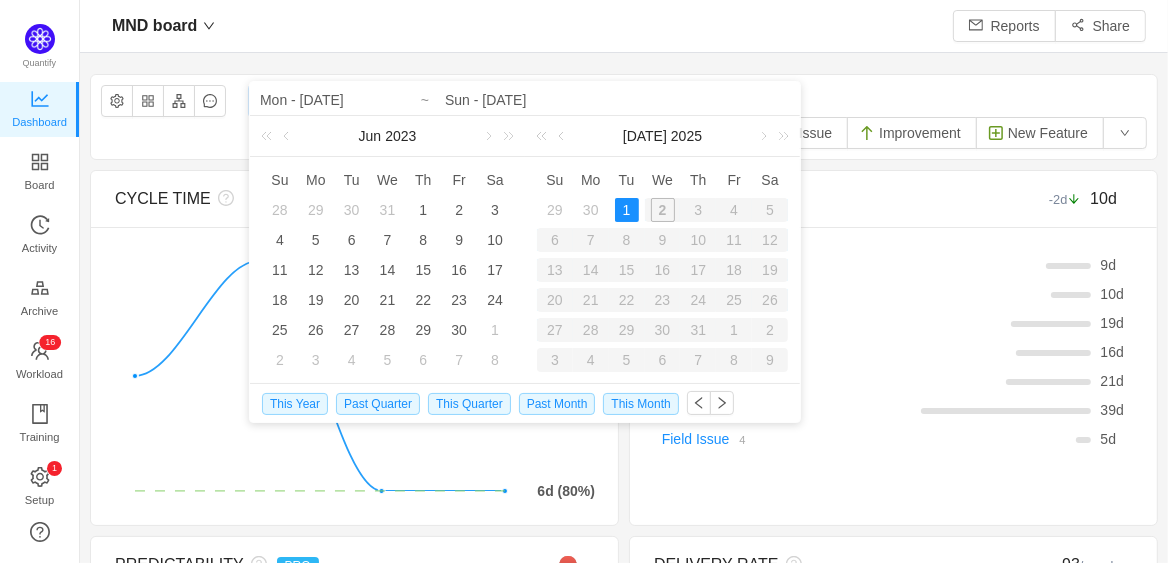 type on "Tue - [DATE]" 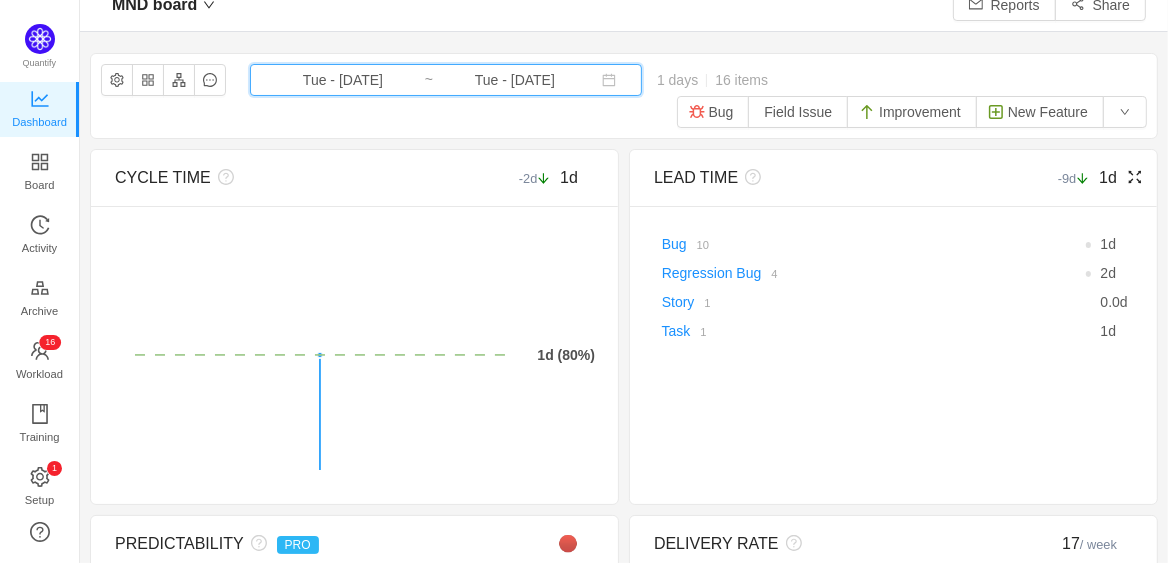 scroll, scrollTop: 0, scrollLeft: 0, axis: both 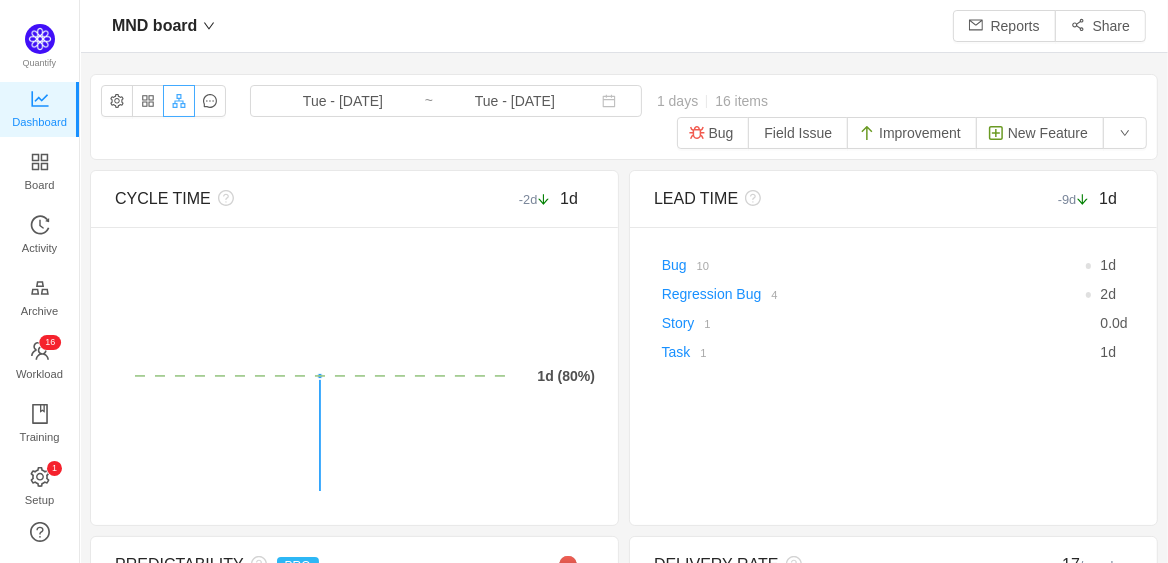 click at bounding box center [179, 101] 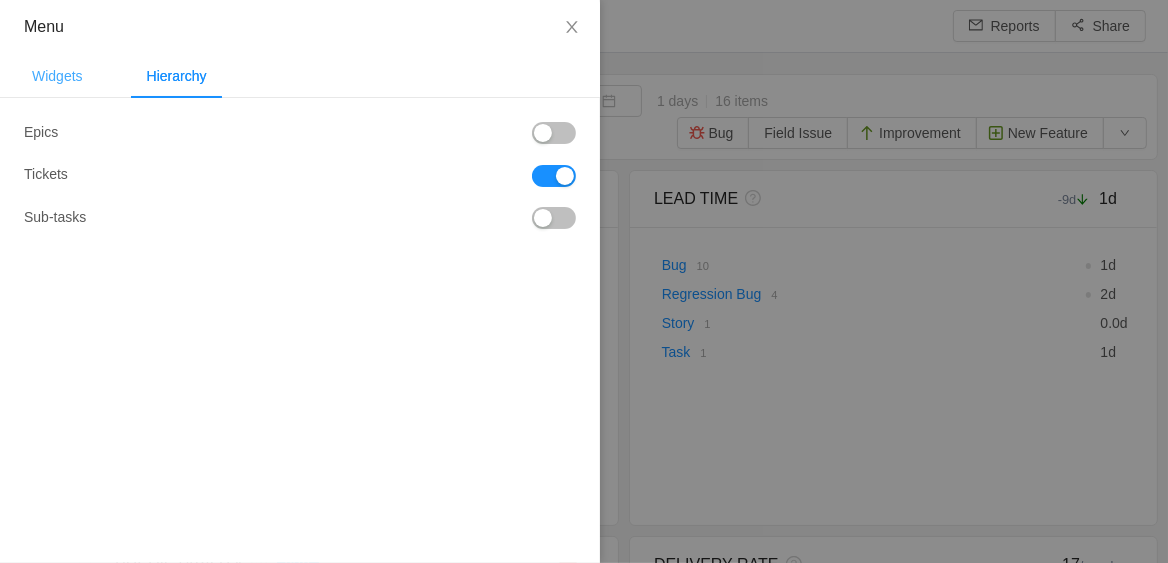 click on "Widgets" at bounding box center (57, 76) 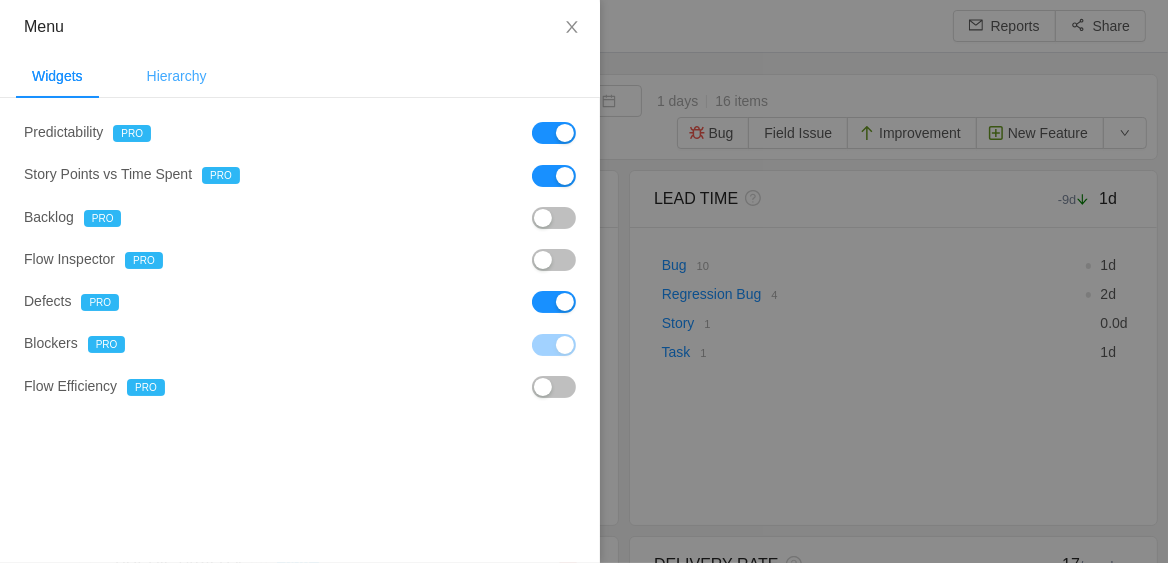 click on "Hierarchy" at bounding box center [177, 76] 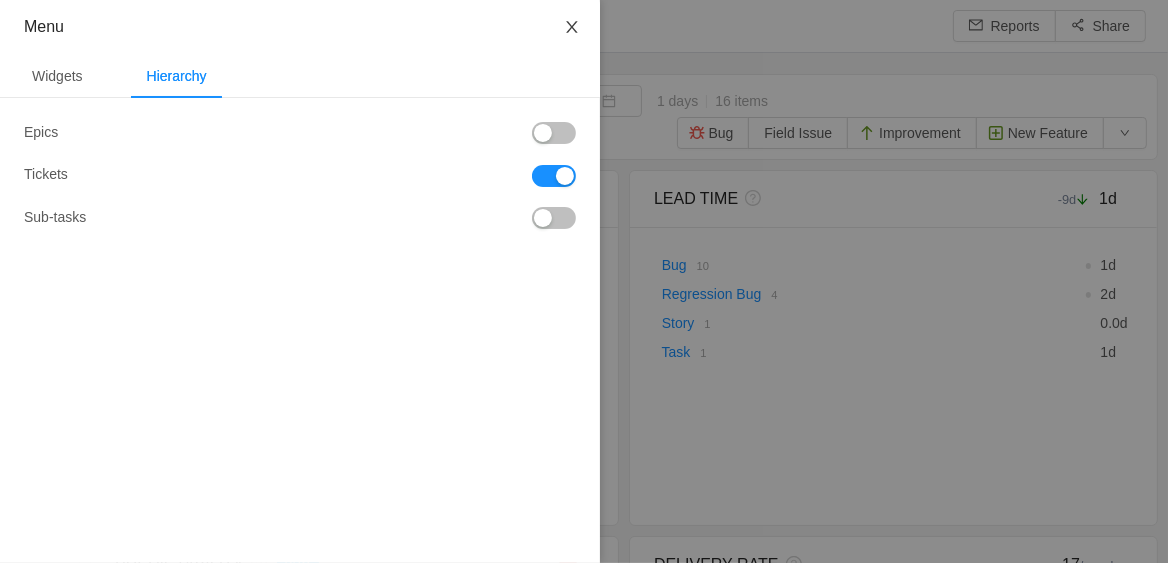 click 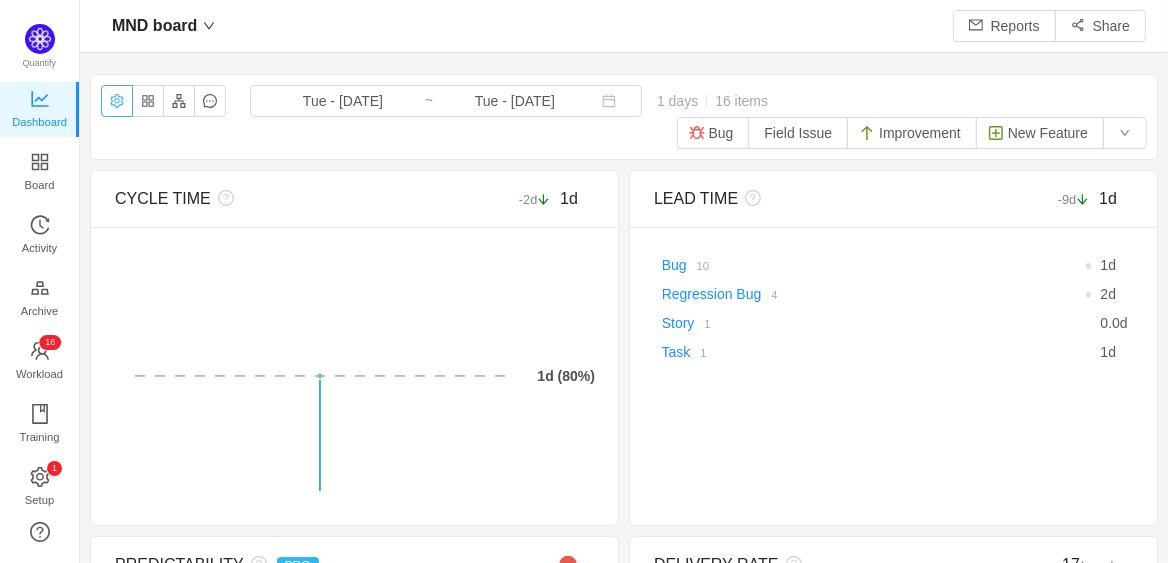 click at bounding box center (117, 101) 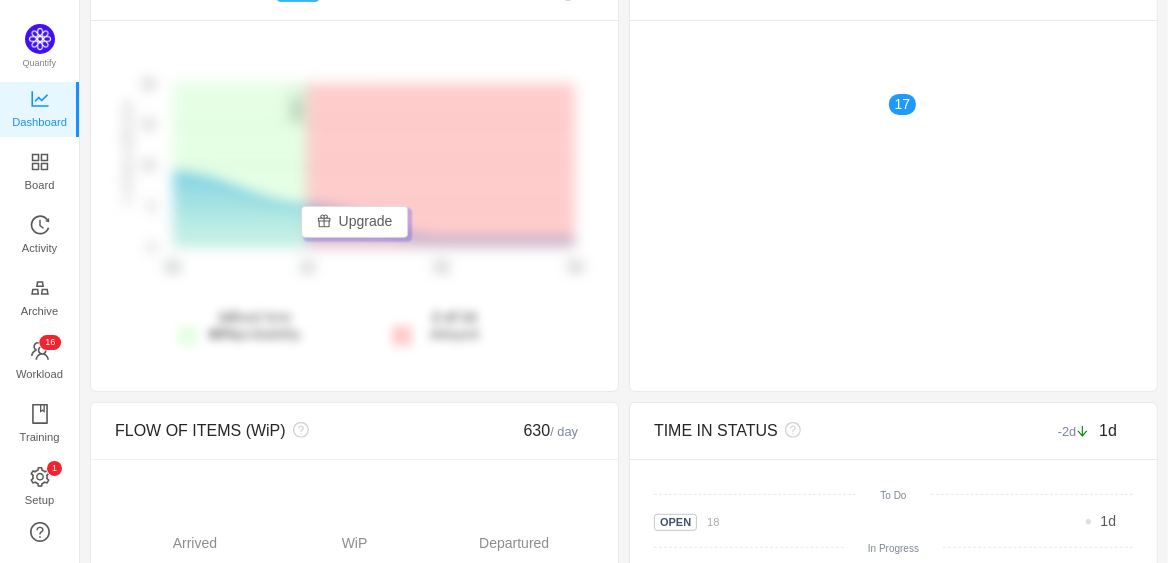 scroll, scrollTop: 578, scrollLeft: 0, axis: vertical 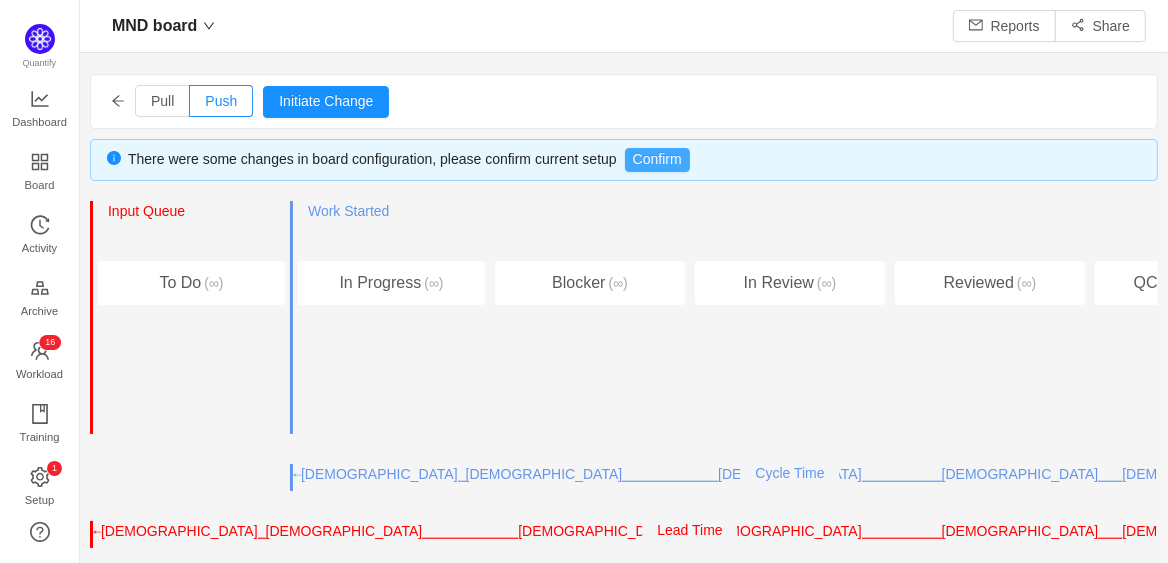 click on "Confirm" at bounding box center [657, 160] 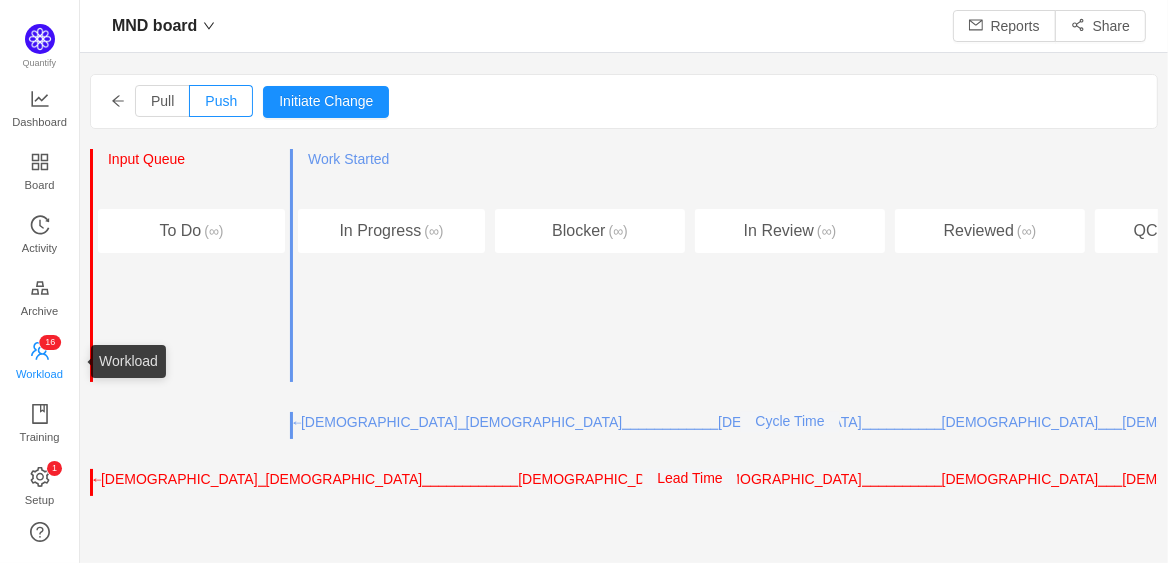 click 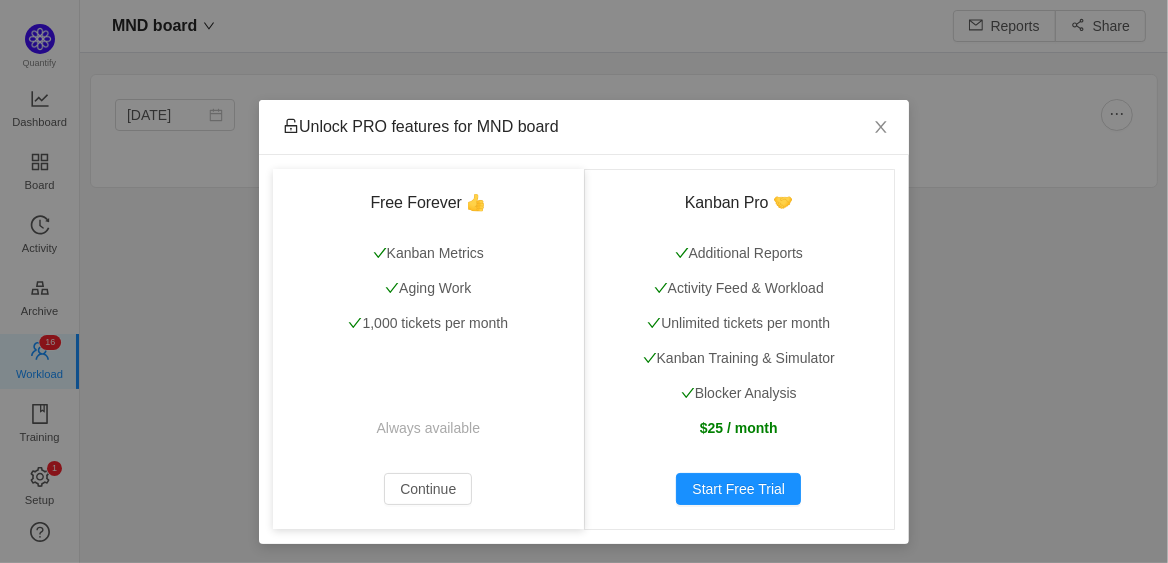 scroll, scrollTop: 4, scrollLeft: 0, axis: vertical 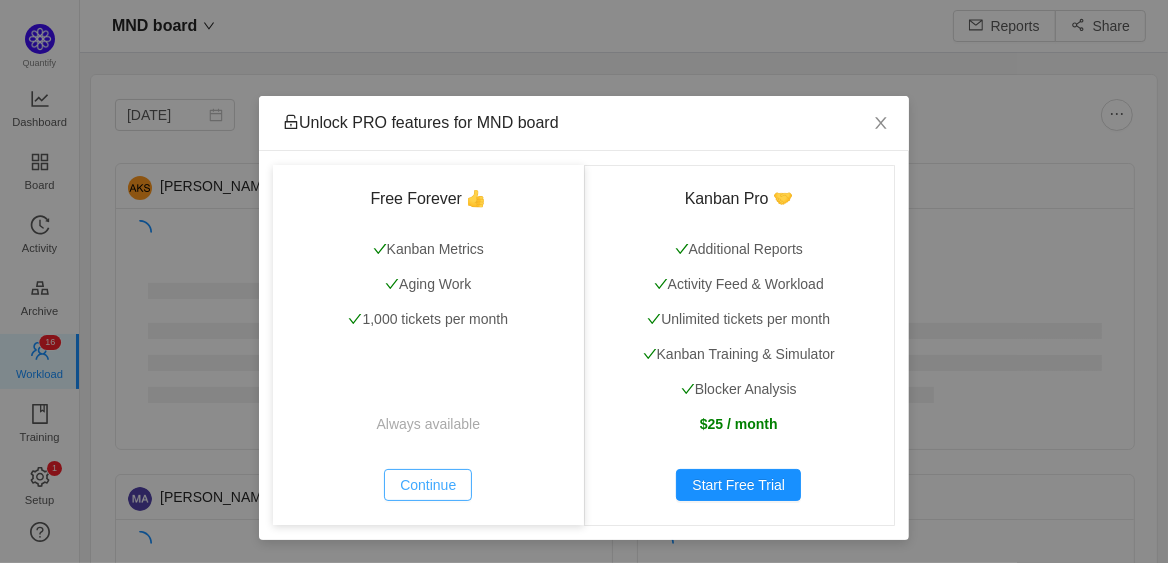 click on "Continue" at bounding box center [428, 485] 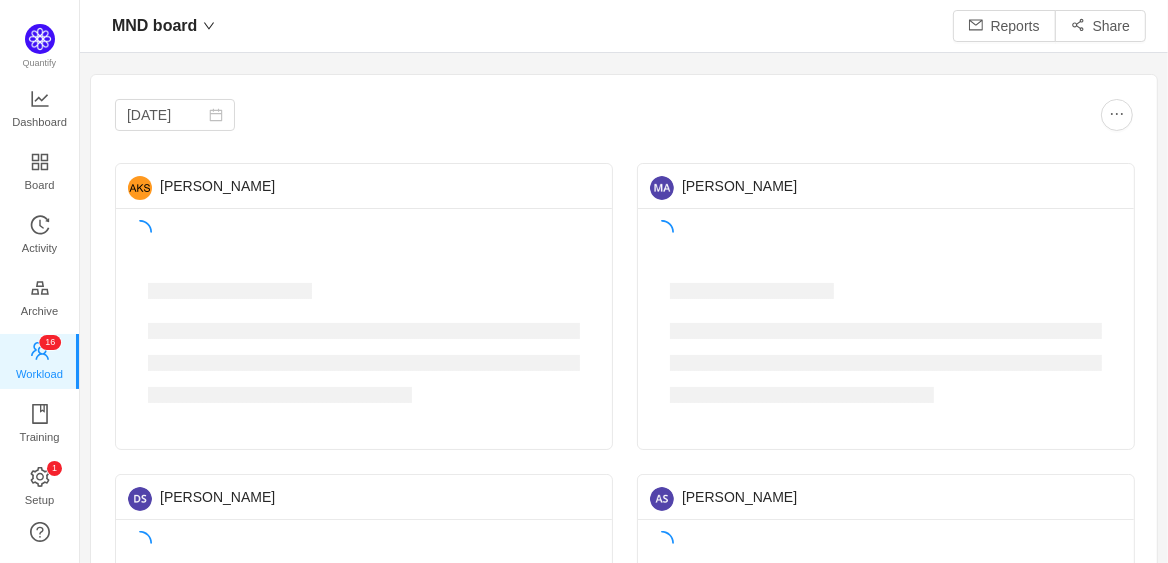 scroll, scrollTop: 0, scrollLeft: 0, axis: both 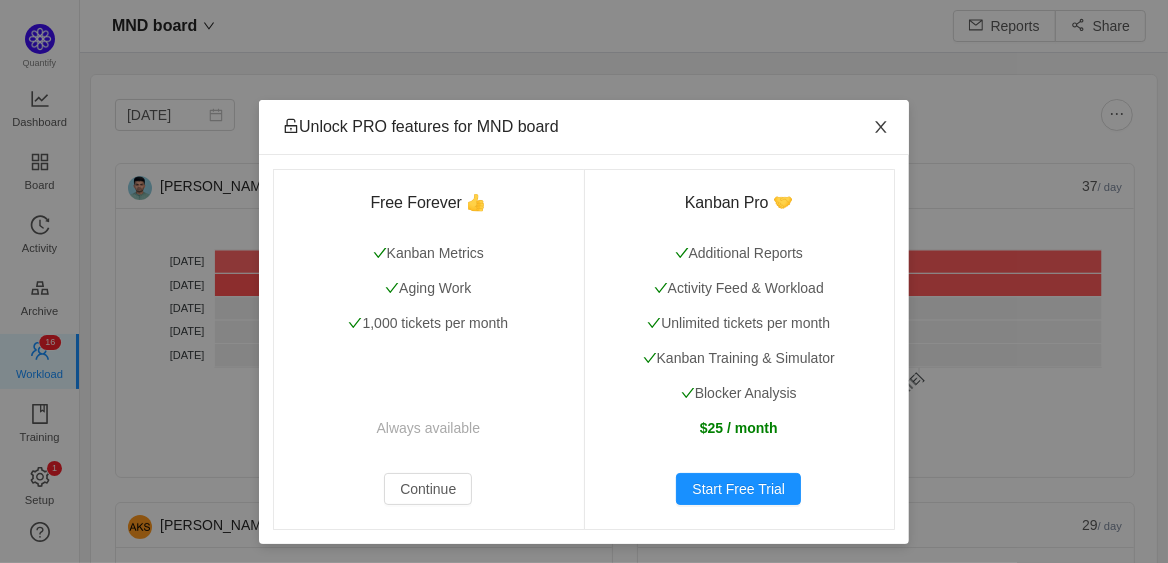 click 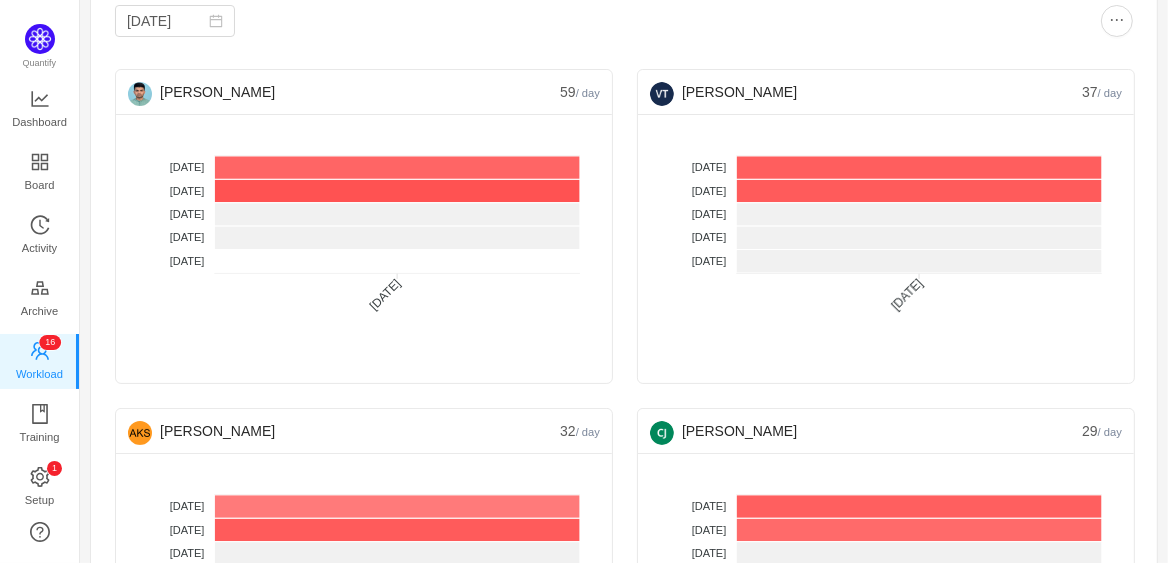 scroll, scrollTop: 0, scrollLeft: 0, axis: both 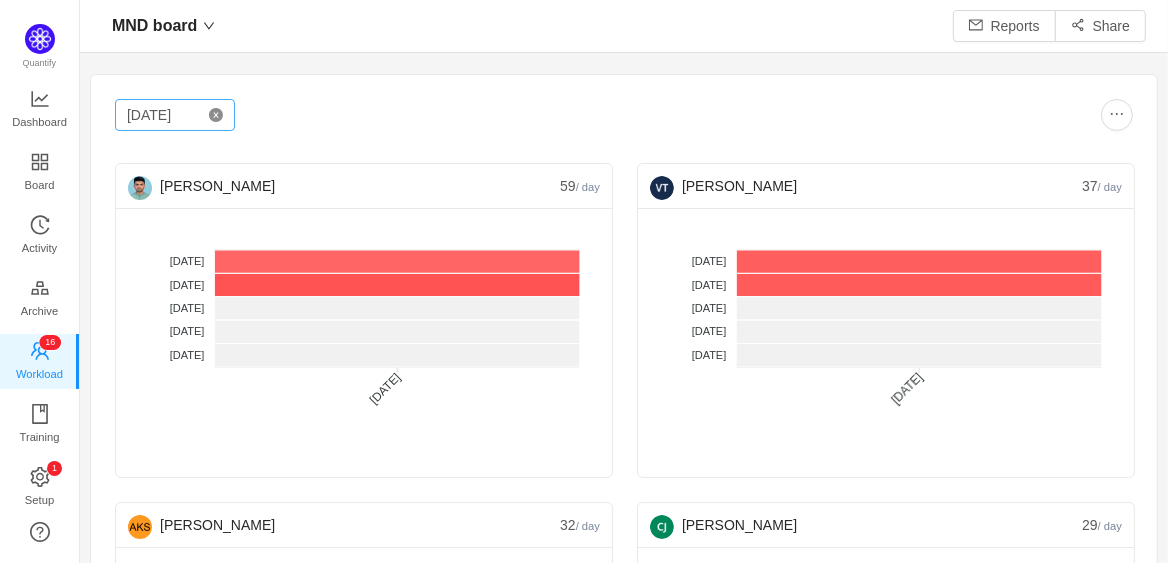 click 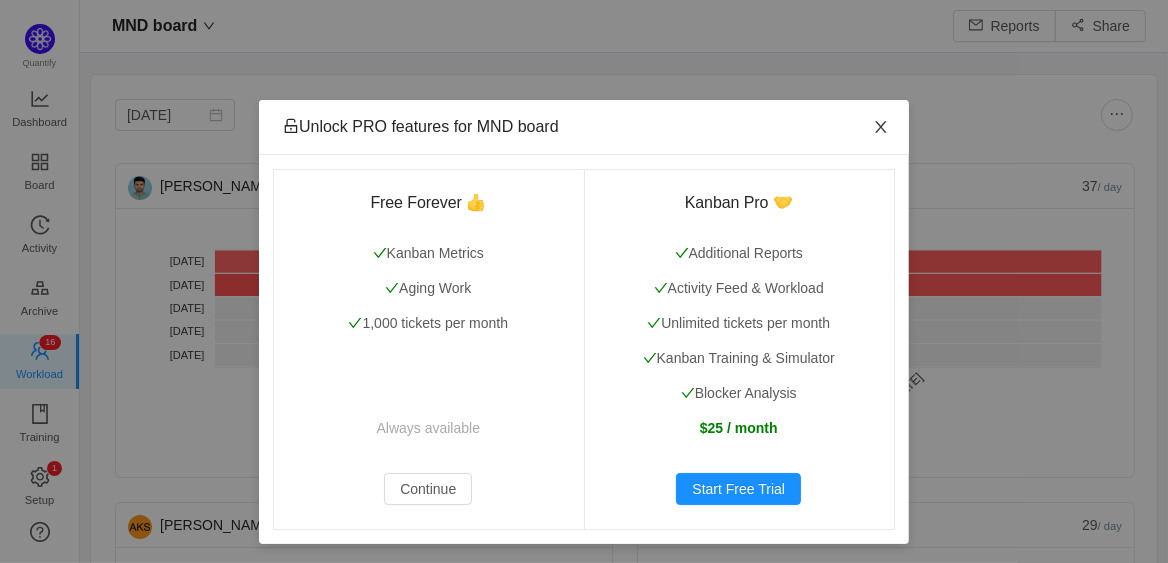 click at bounding box center [881, 128] 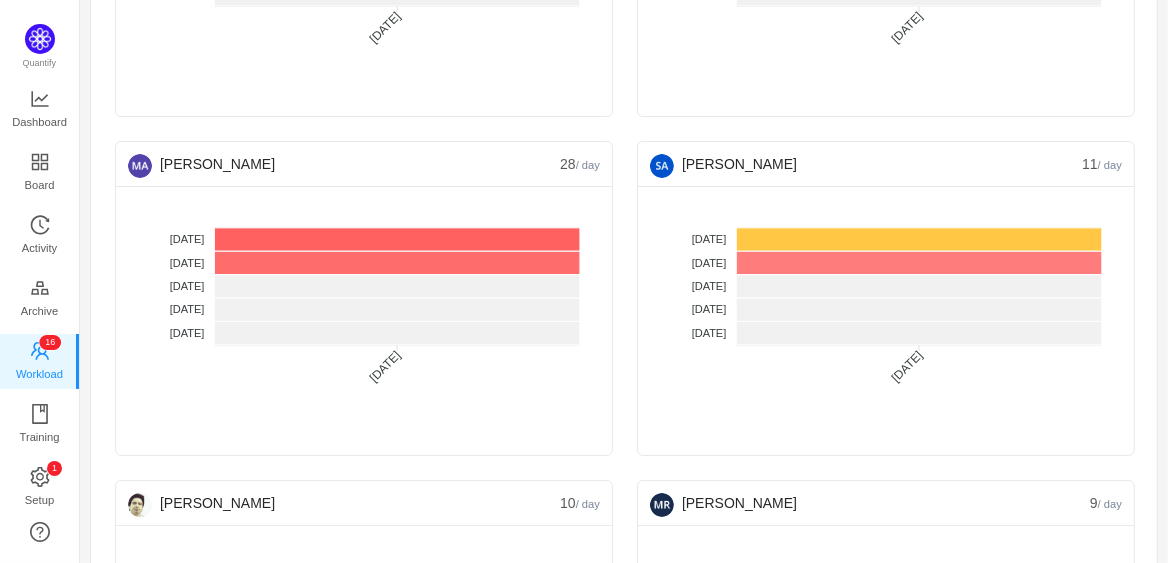 scroll, scrollTop: 705, scrollLeft: 0, axis: vertical 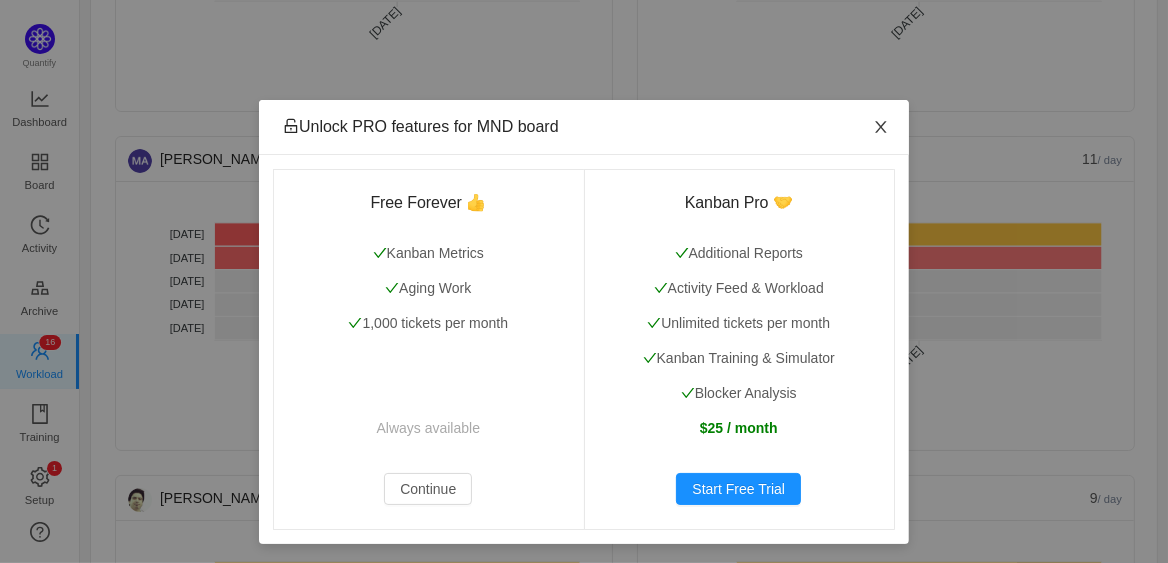 click at bounding box center [881, 128] 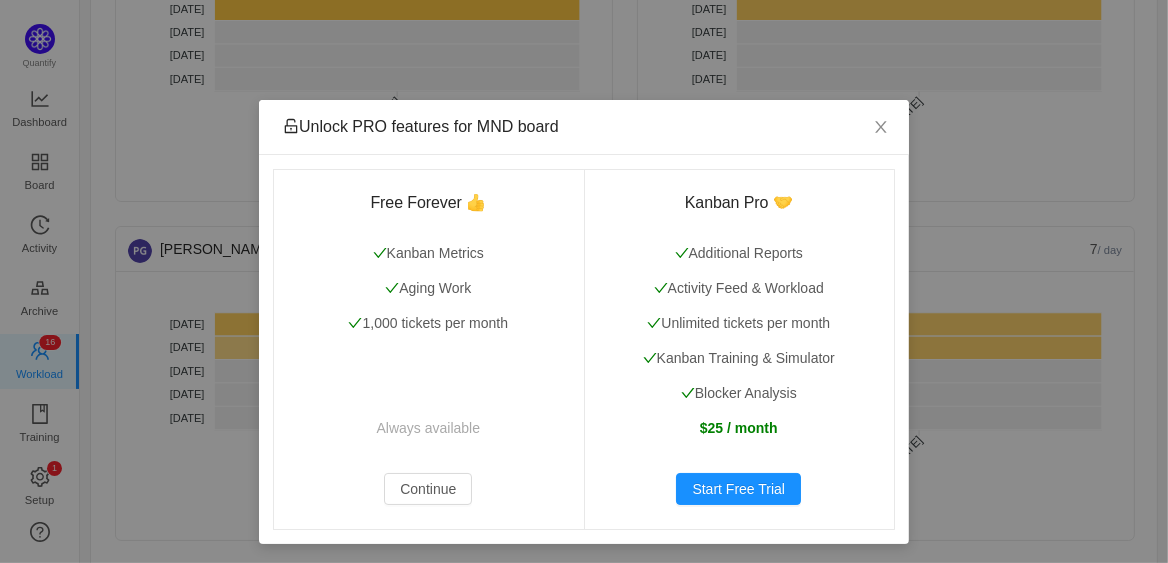 scroll, scrollTop: 1302, scrollLeft: 0, axis: vertical 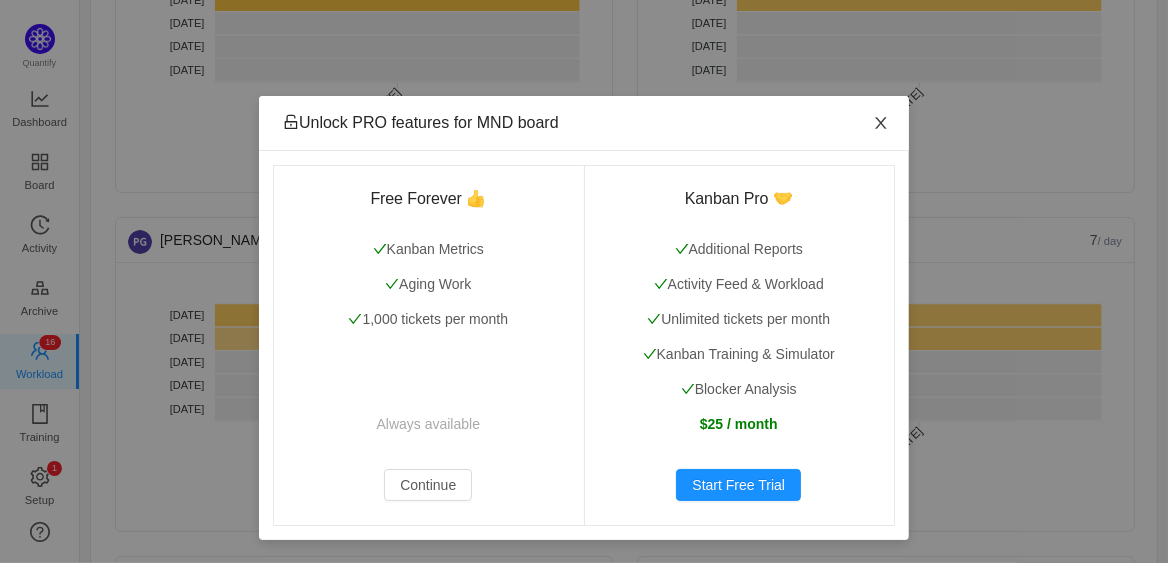 click 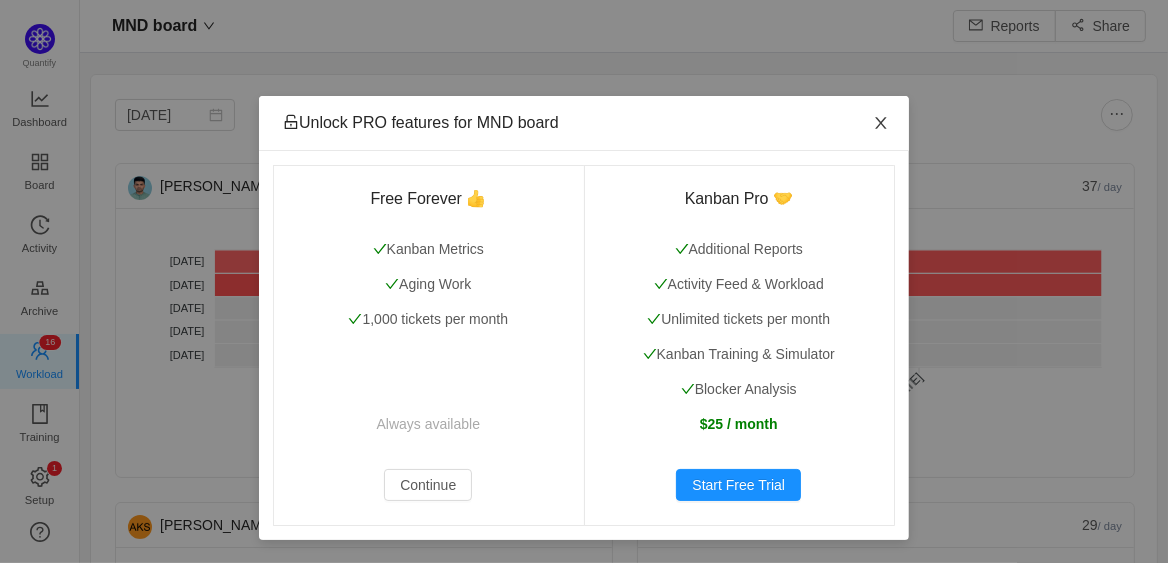 scroll, scrollTop: 0, scrollLeft: 0, axis: both 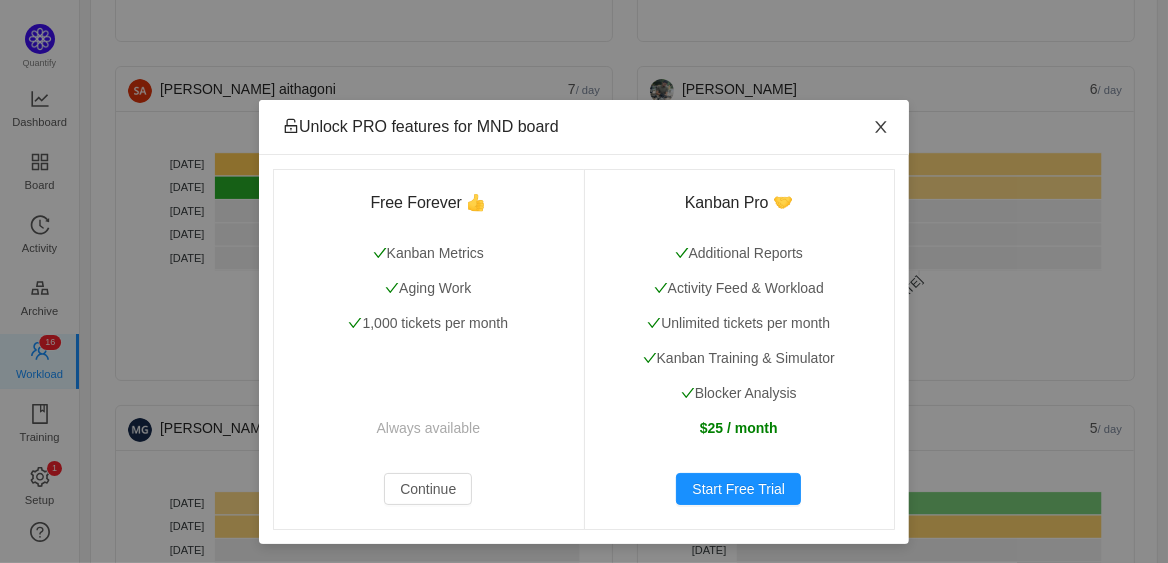 click 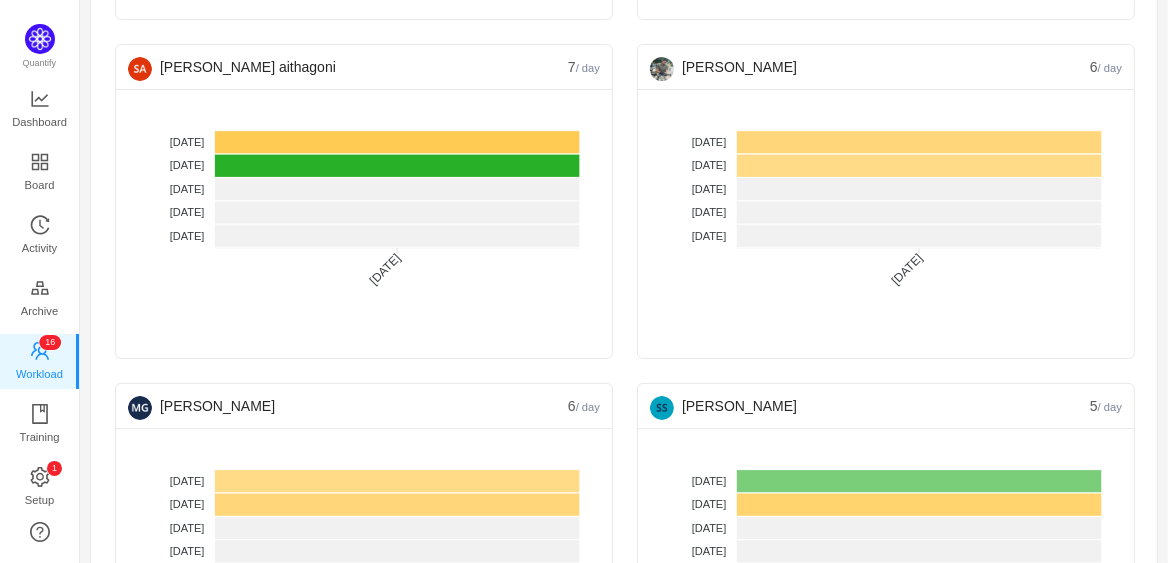 scroll, scrollTop: 1825, scrollLeft: 0, axis: vertical 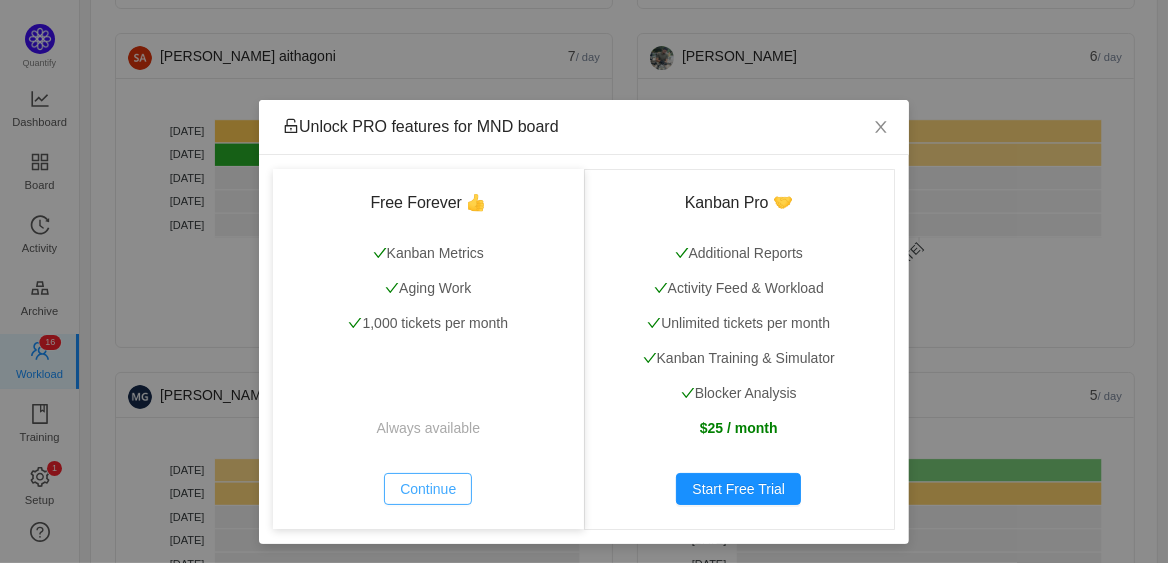 click on "Continue" at bounding box center [428, 489] 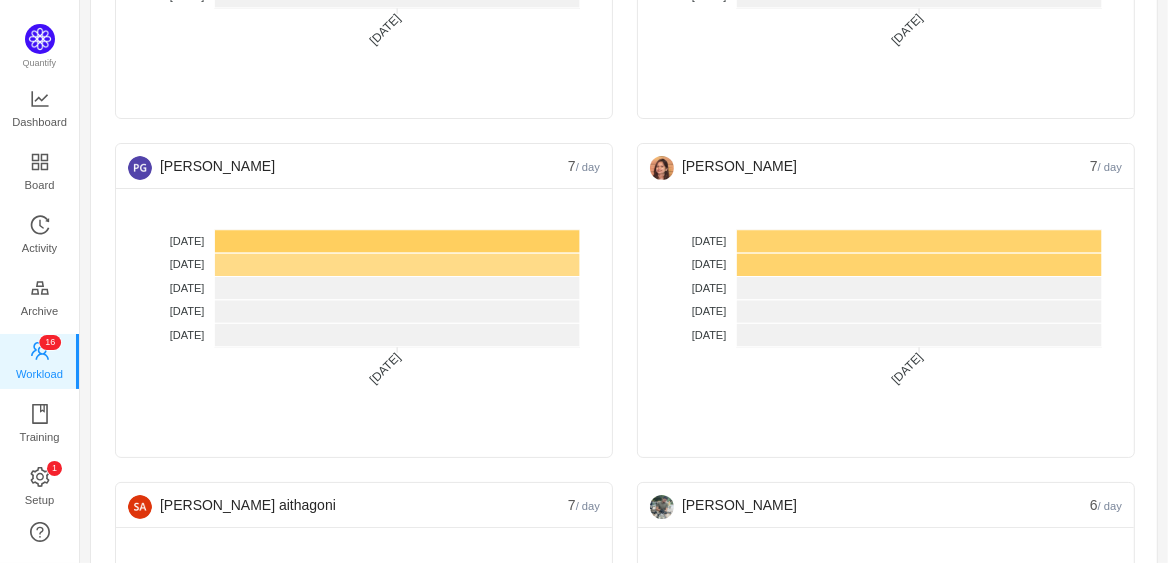 scroll, scrollTop: 1588, scrollLeft: 0, axis: vertical 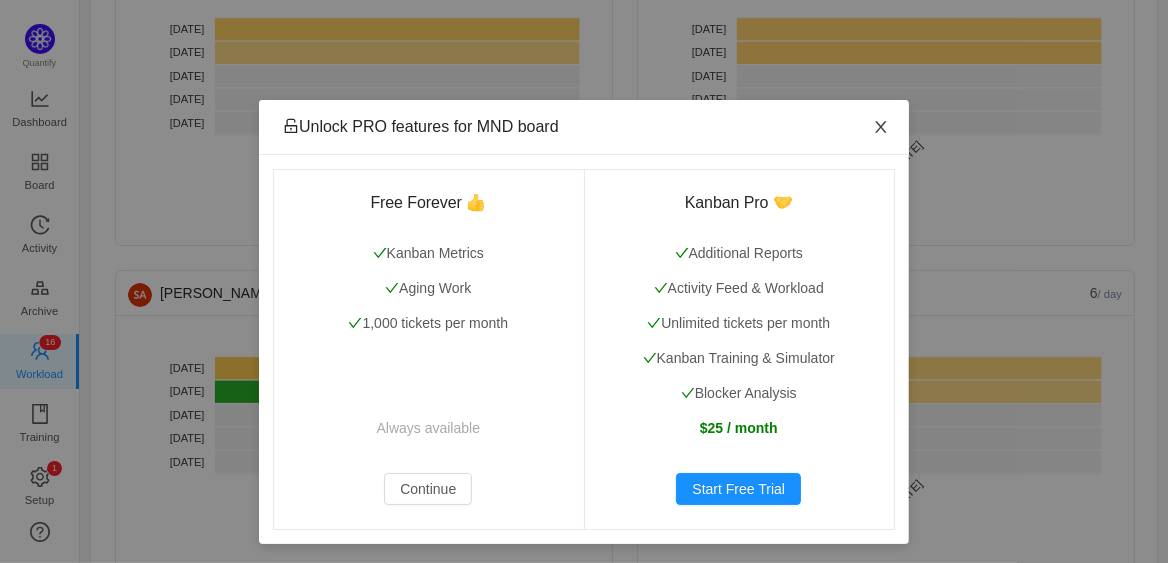 click 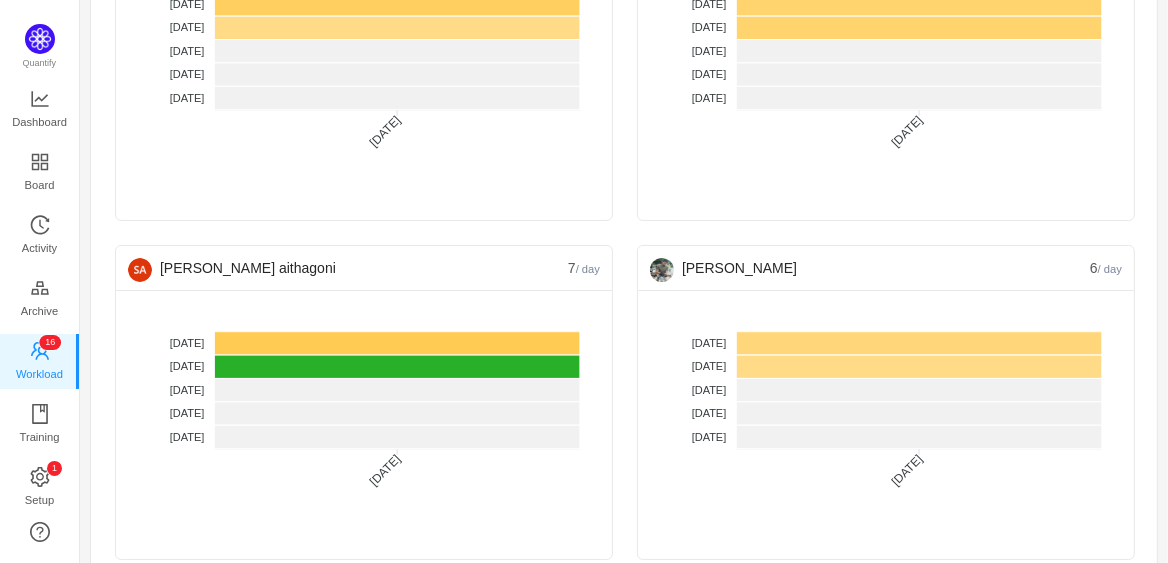 scroll, scrollTop: 1621, scrollLeft: 0, axis: vertical 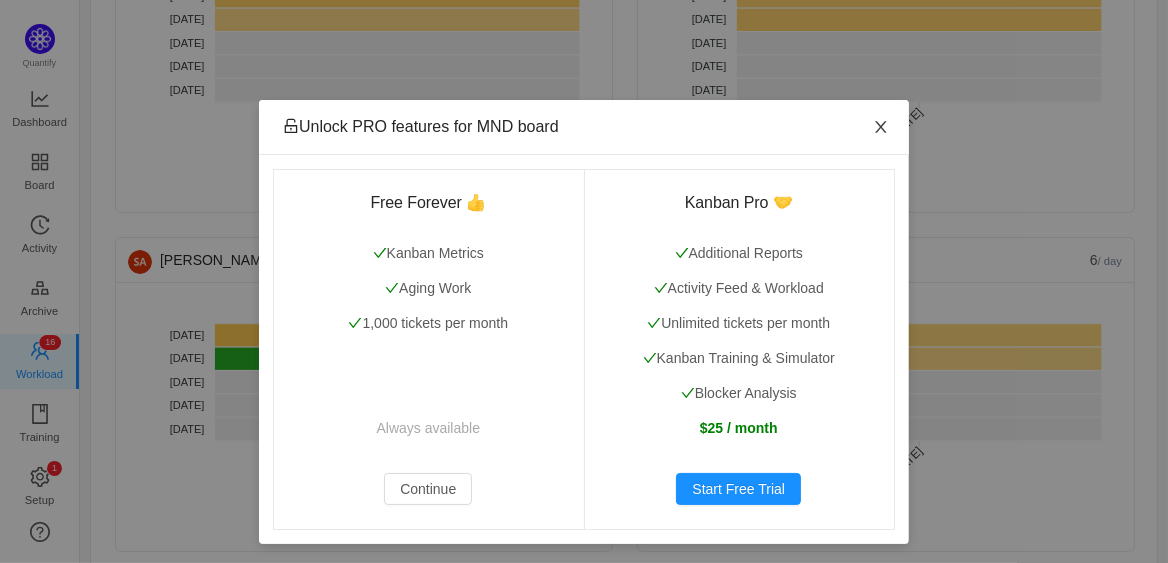 click at bounding box center (881, 128) 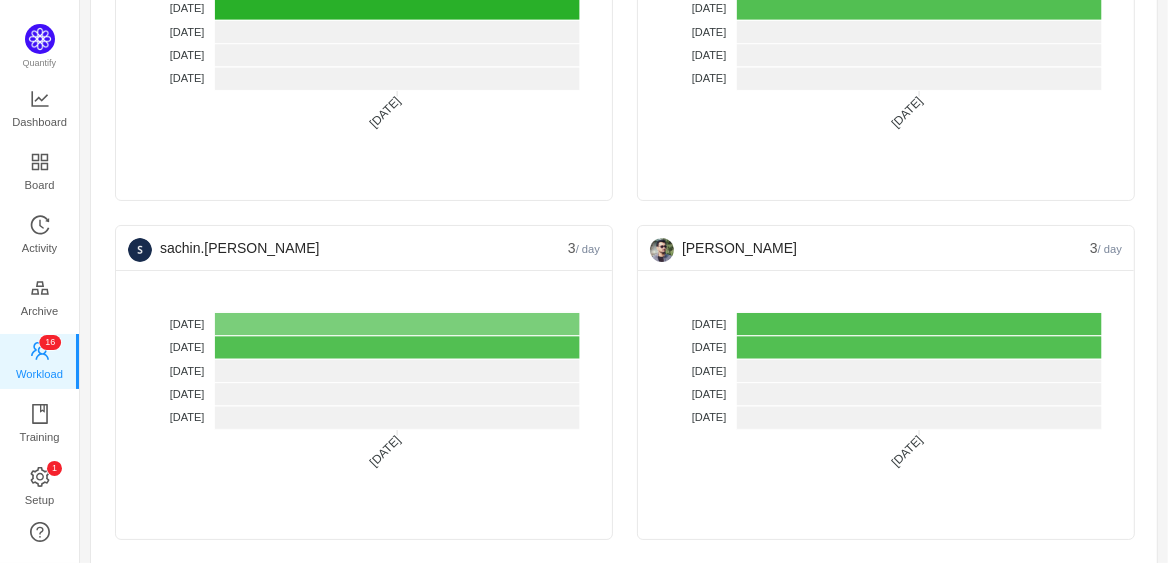 scroll, scrollTop: 3045, scrollLeft: 0, axis: vertical 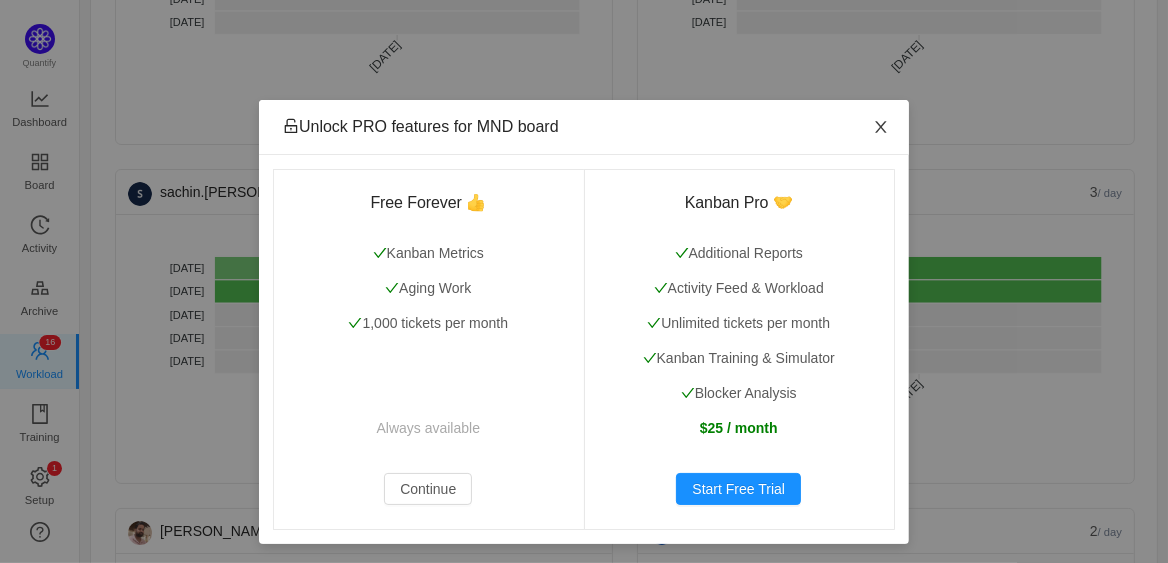 click at bounding box center [881, 128] 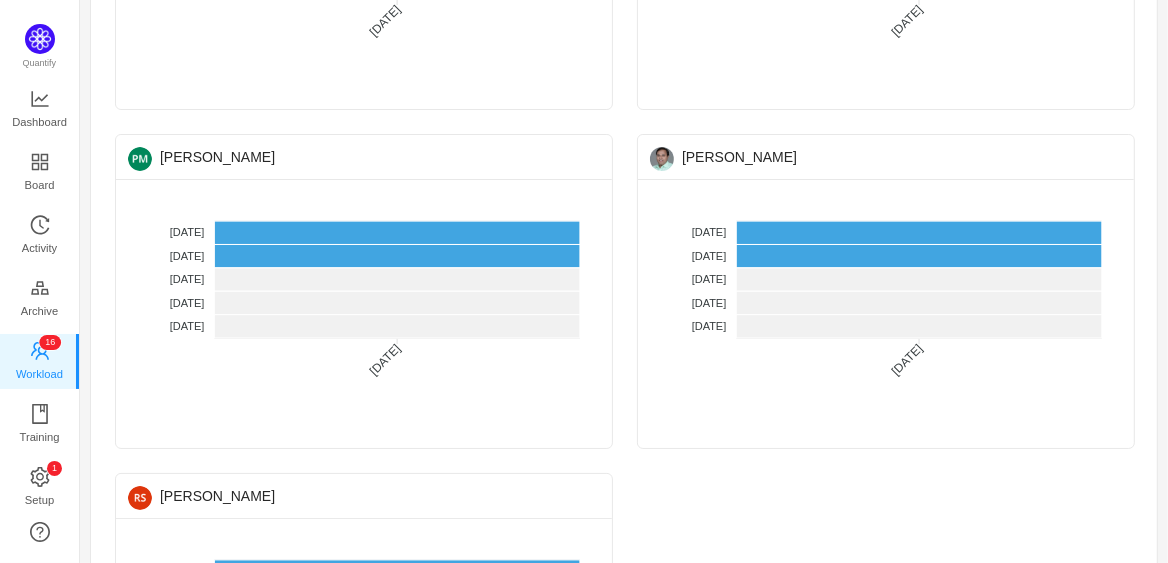 scroll, scrollTop: 5360, scrollLeft: 0, axis: vertical 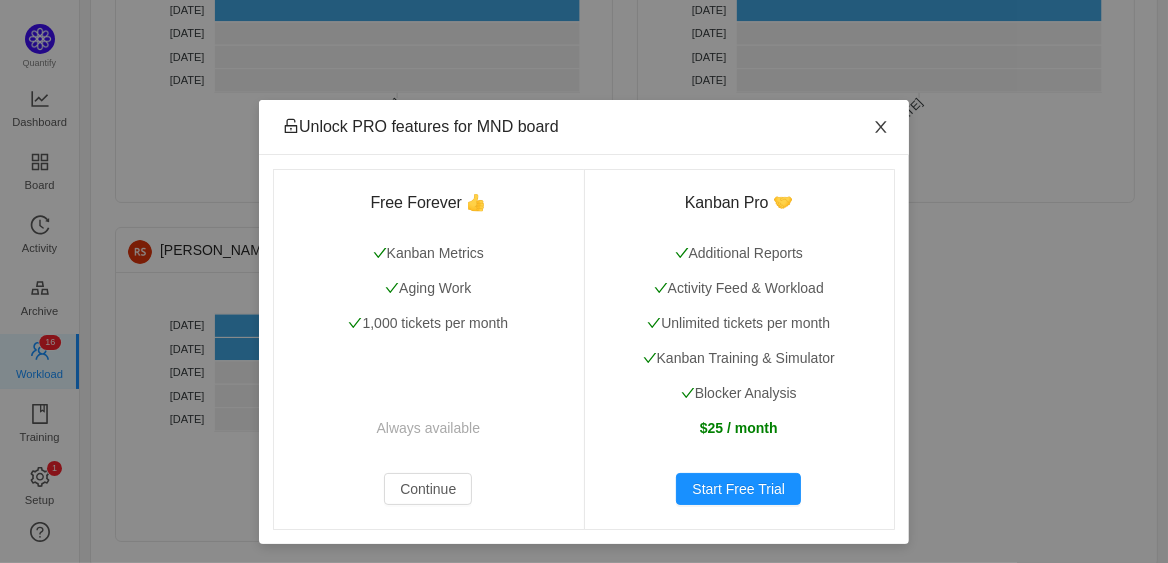 click at bounding box center [881, 128] 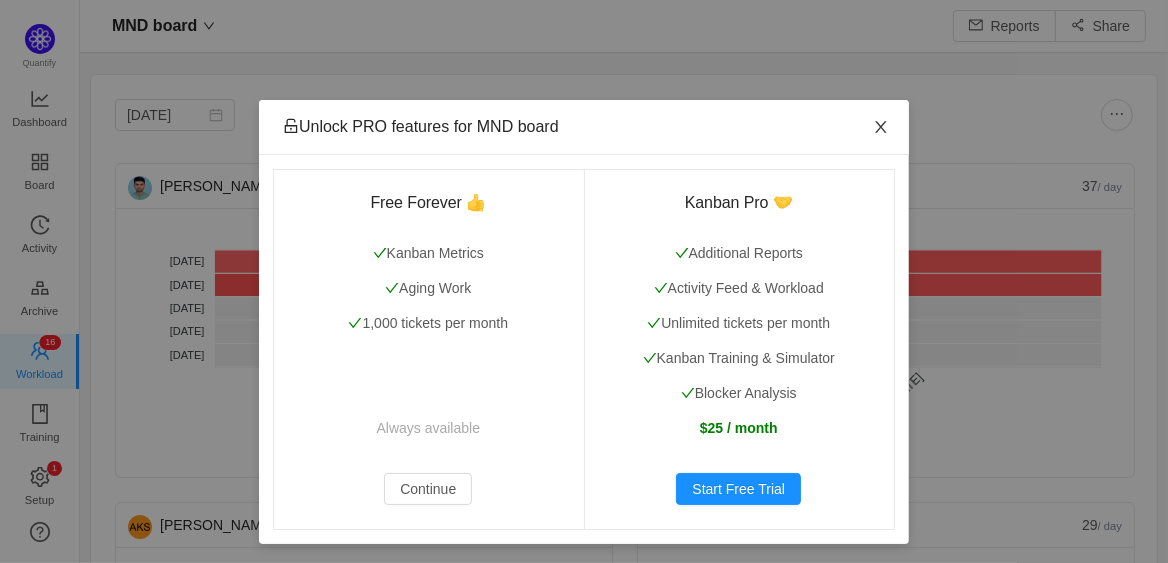 click 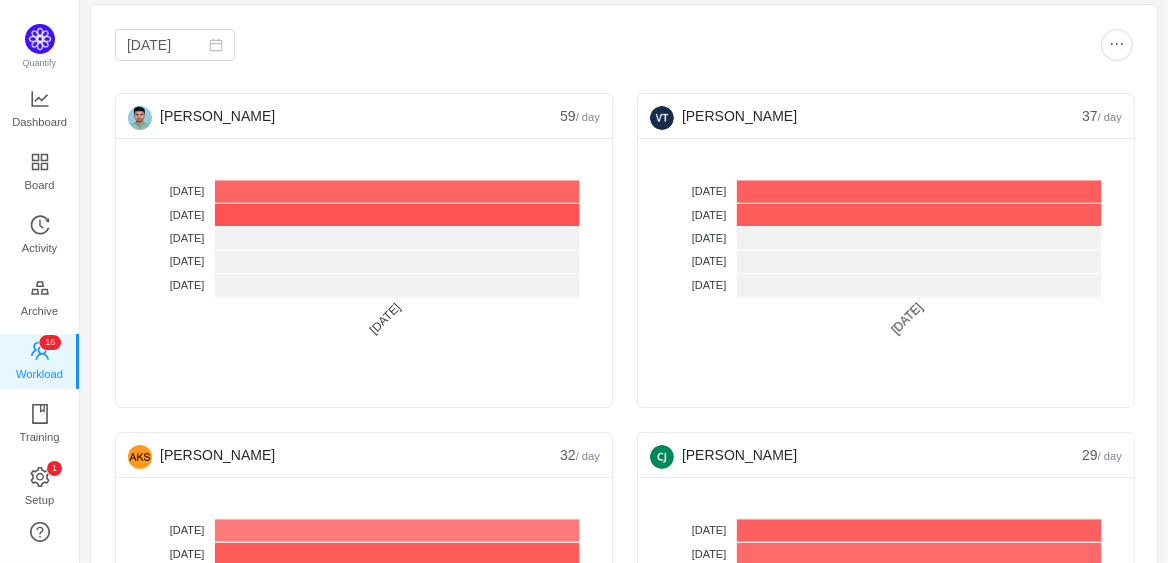 scroll, scrollTop: 71, scrollLeft: 0, axis: vertical 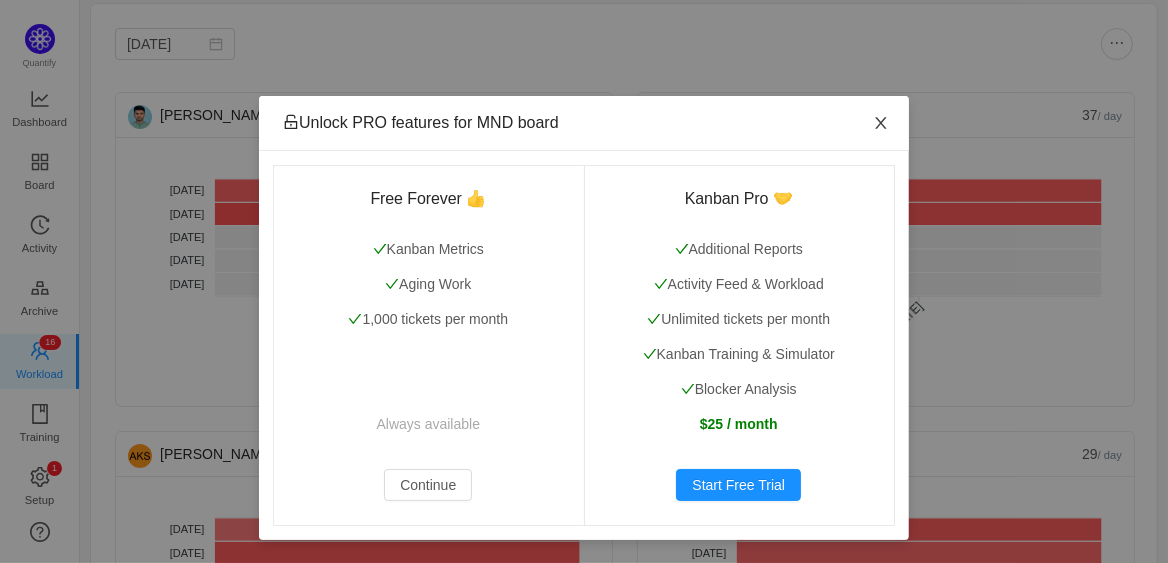 click 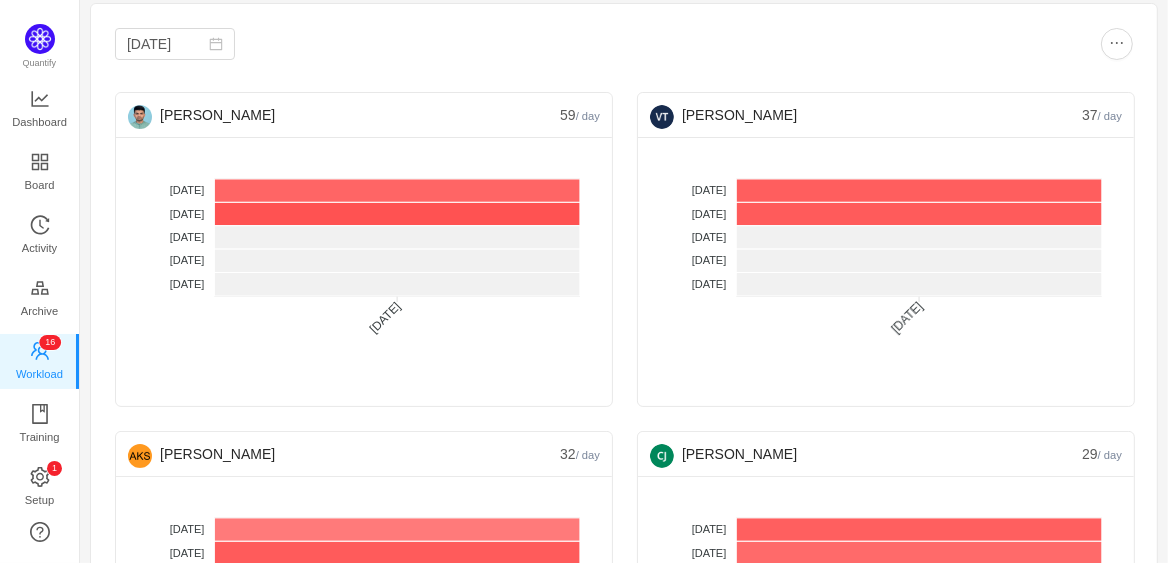 scroll, scrollTop: 0, scrollLeft: 0, axis: both 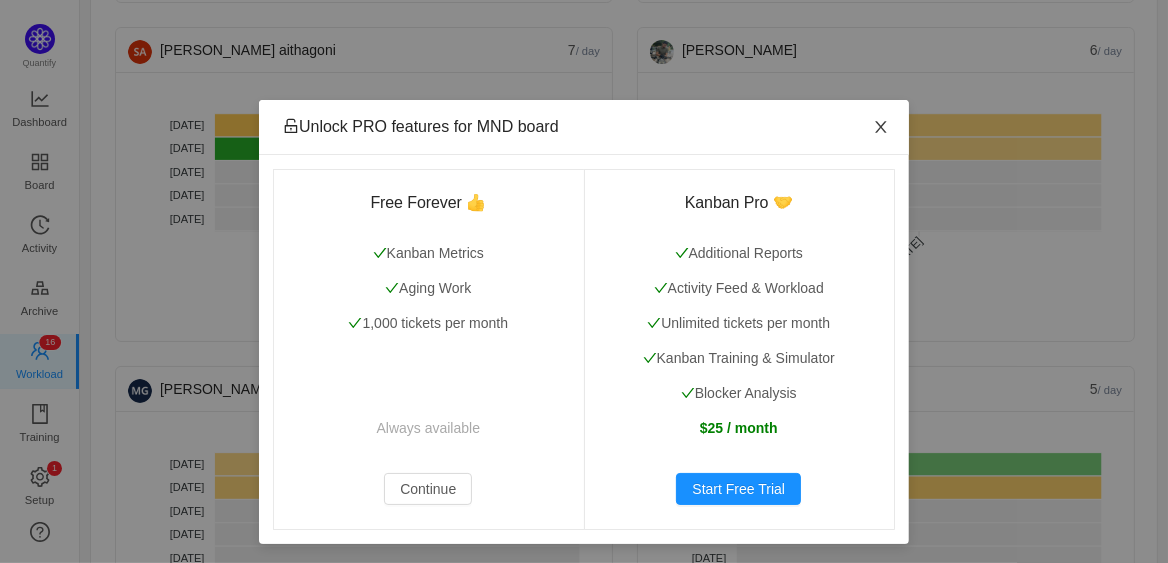 click at bounding box center (881, 128) 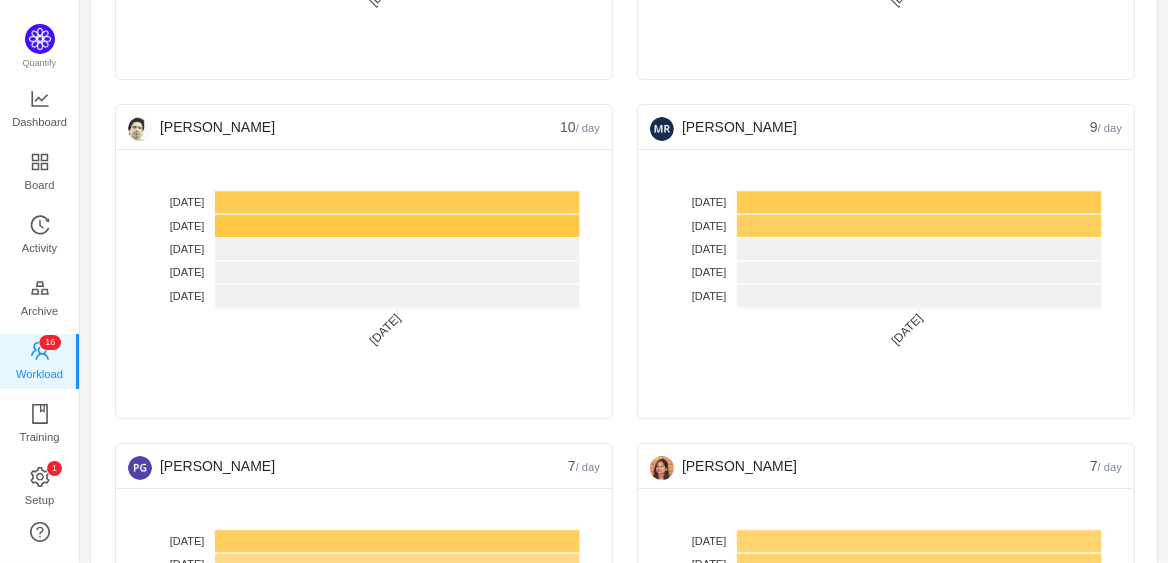 scroll, scrollTop: 1122, scrollLeft: 0, axis: vertical 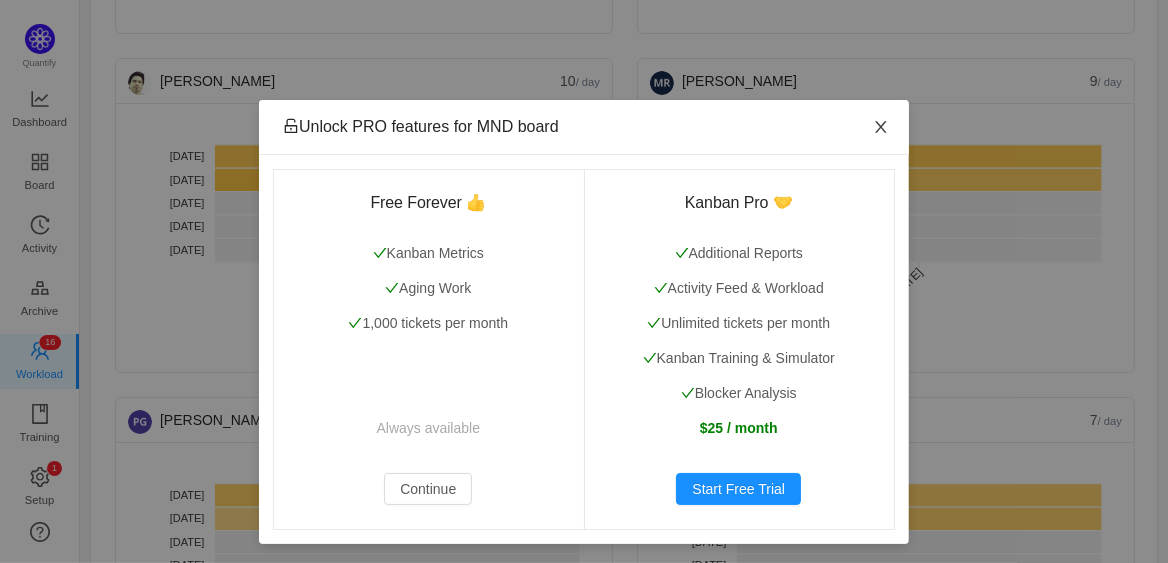 click 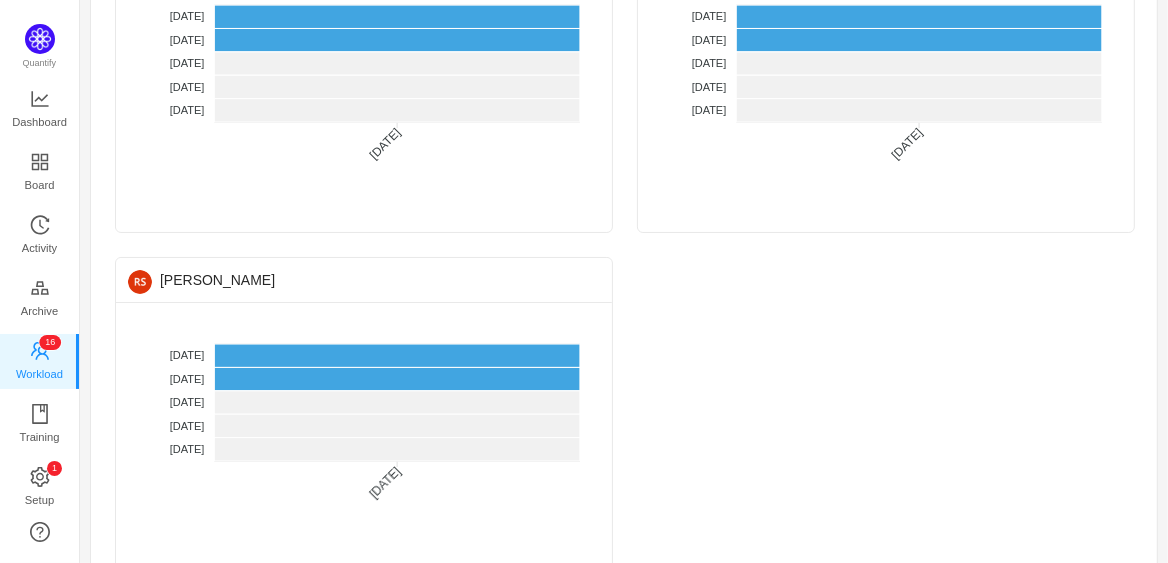 scroll, scrollTop: 5360, scrollLeft: 0, axis: vertical 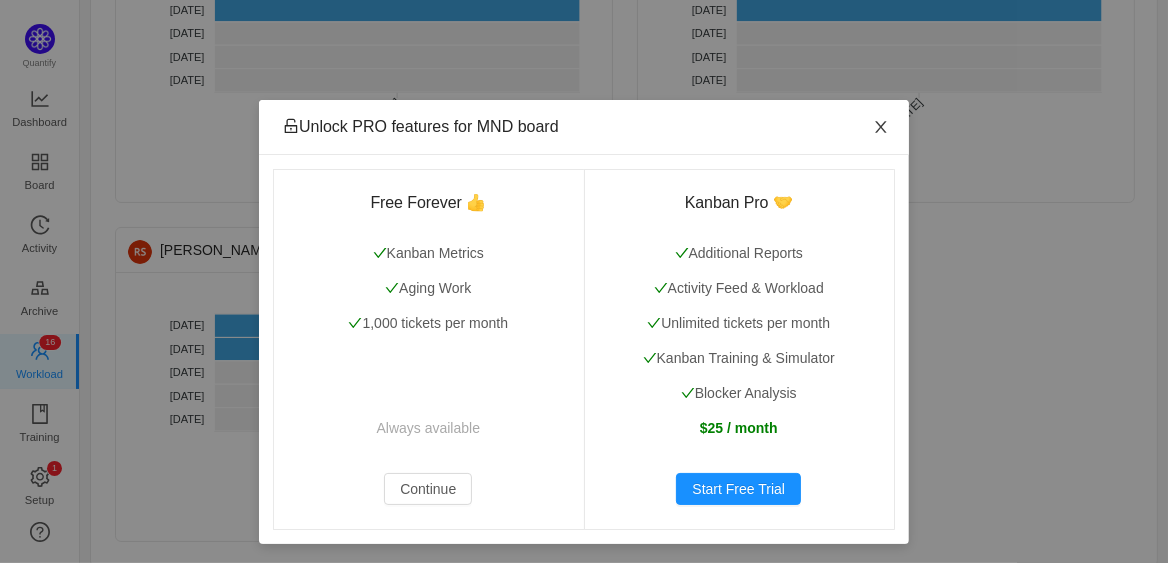 click at bounding box center (881, 128) 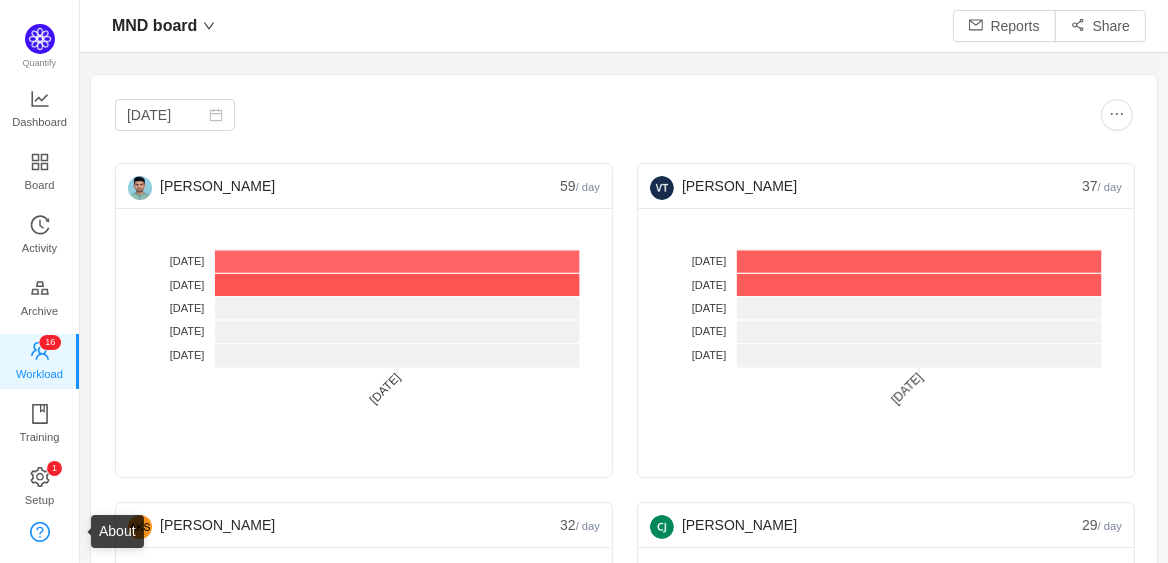 click at bounding box center (40, 532) 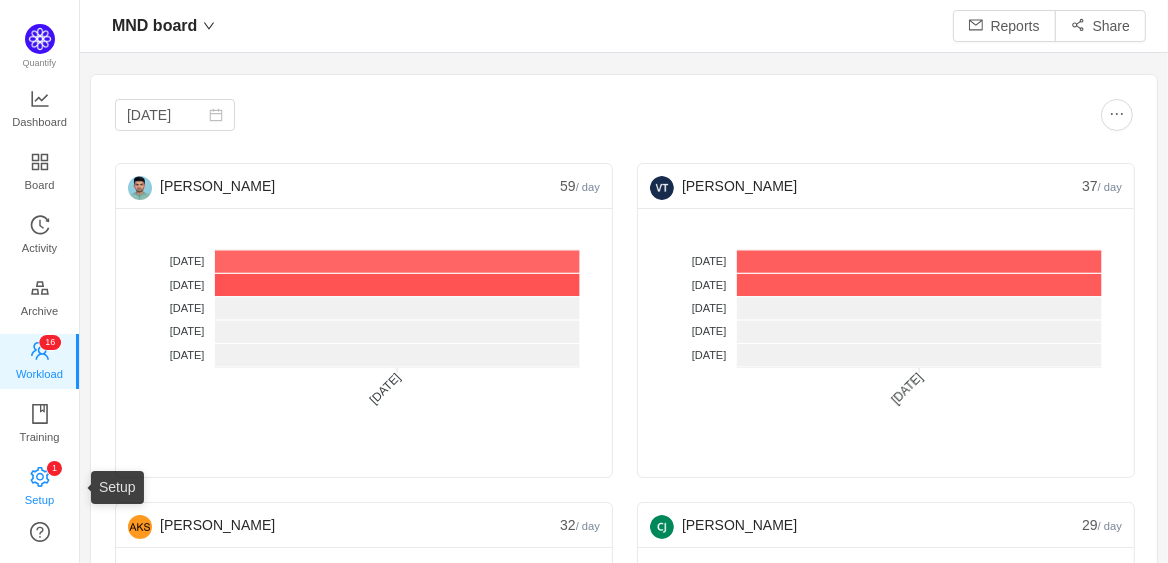 click on "Setup" at bounding box center (39, 500) 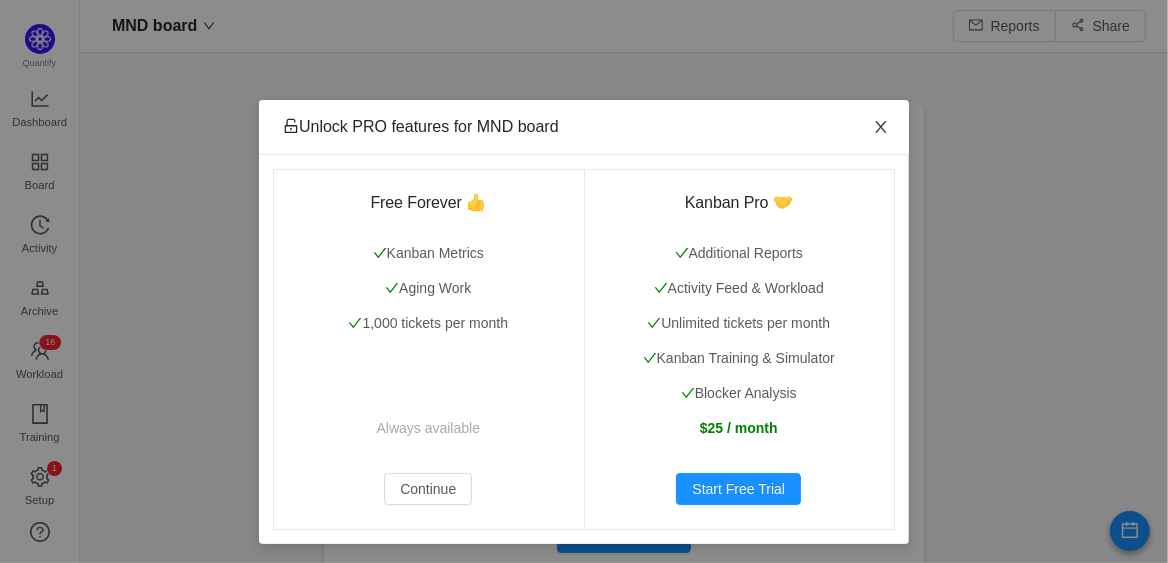click at bounding box center [881, 128] 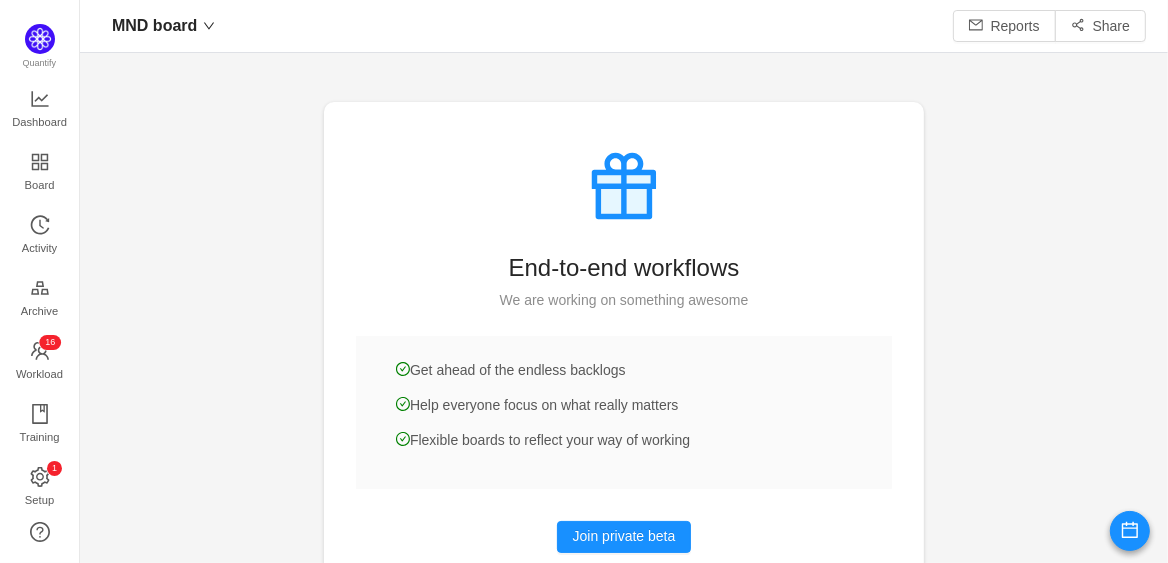 scroll, scrollTop: 76, scrollLeft: 0, axis: vertical 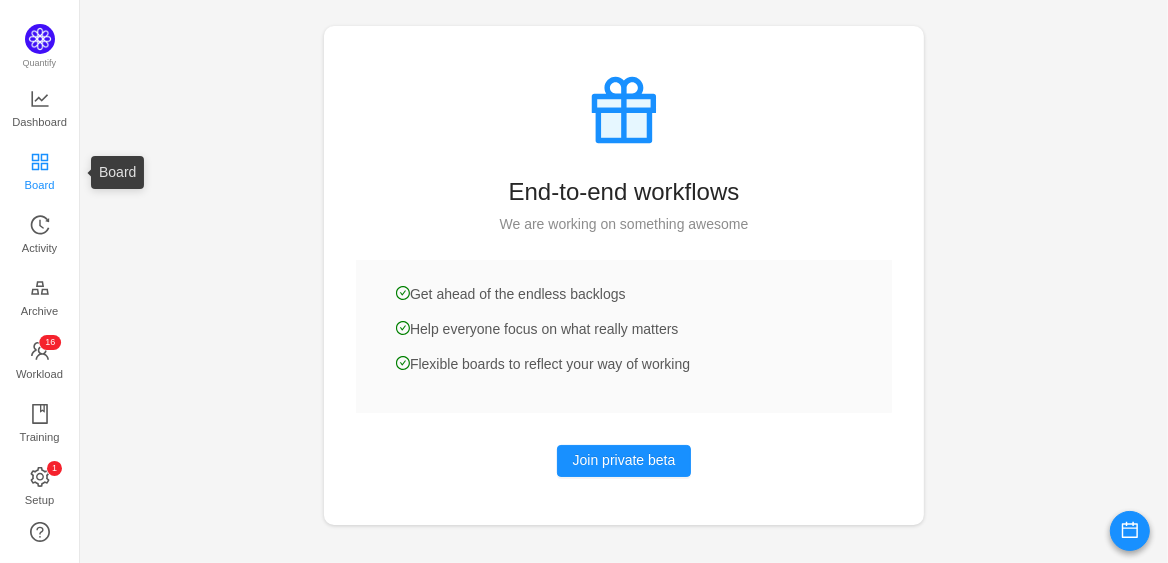 click 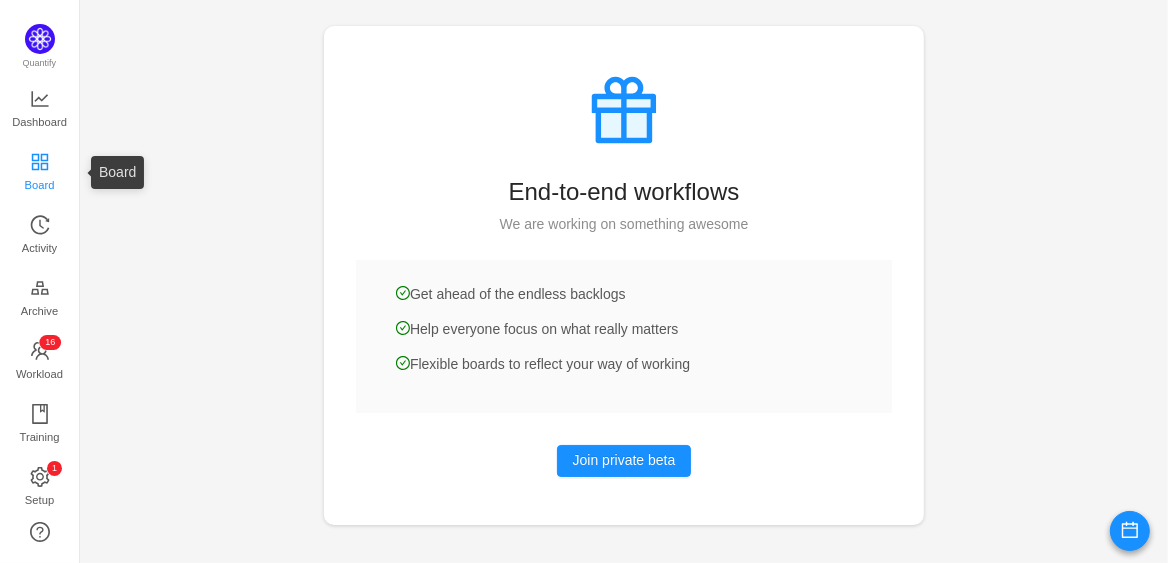 click on "Board" at bounding box center [40, 185] 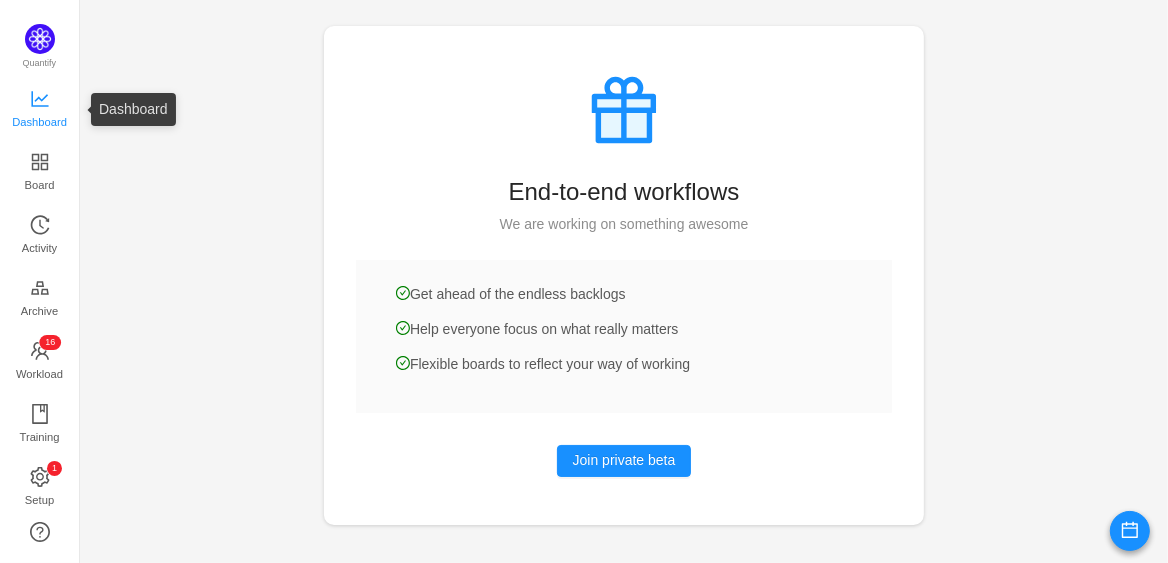 click on "Dashboard" at bounding box center (39, 122) 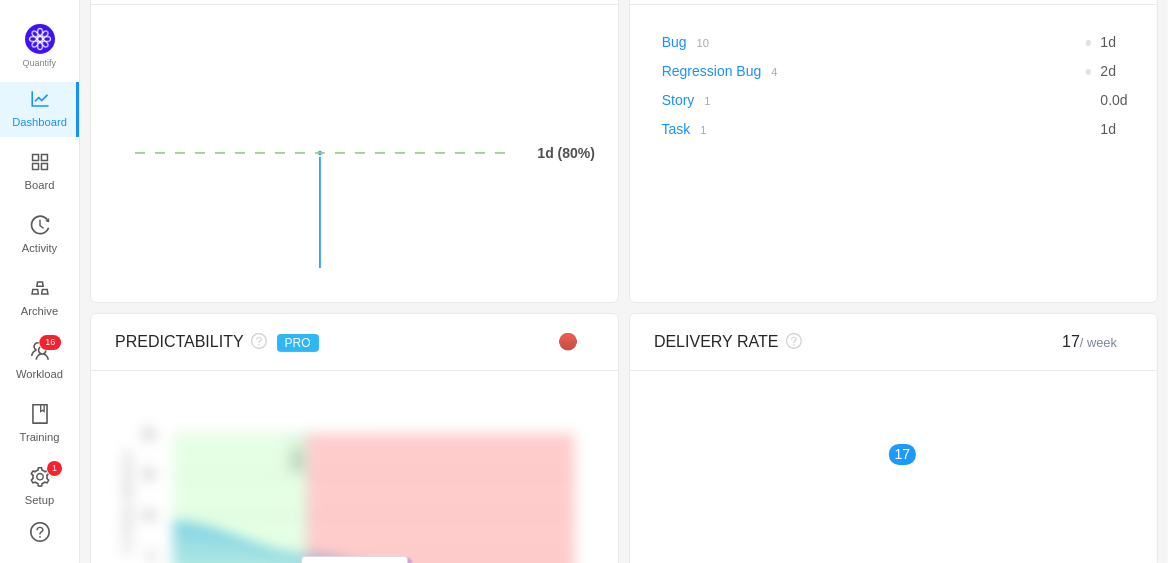 scroll, scrollTop: 0, scrollLeft: 0, axis: both 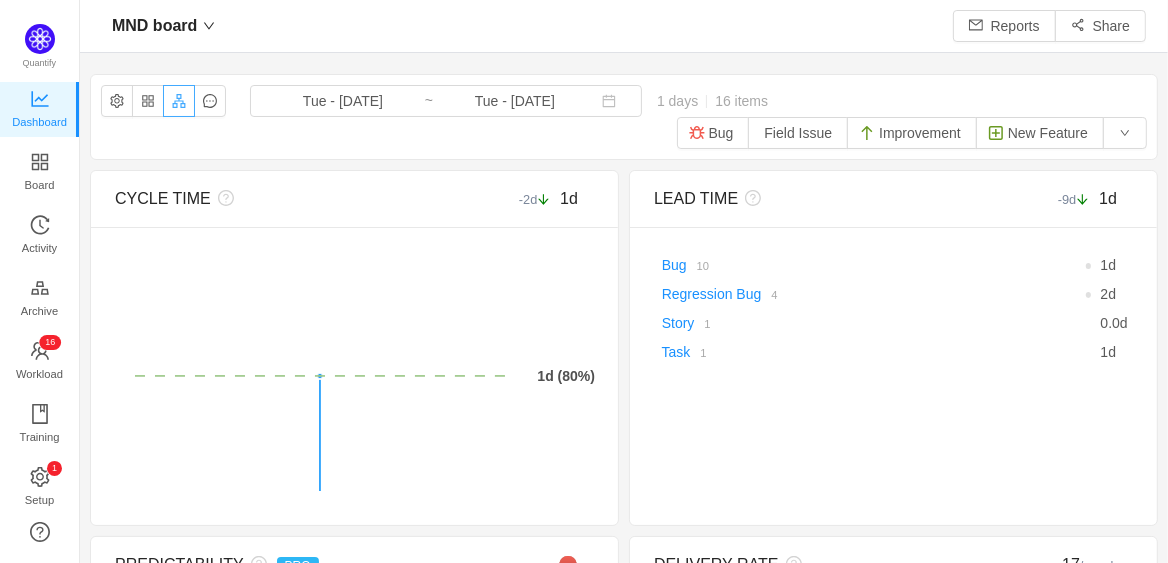 click at bounding box center (179, 101) 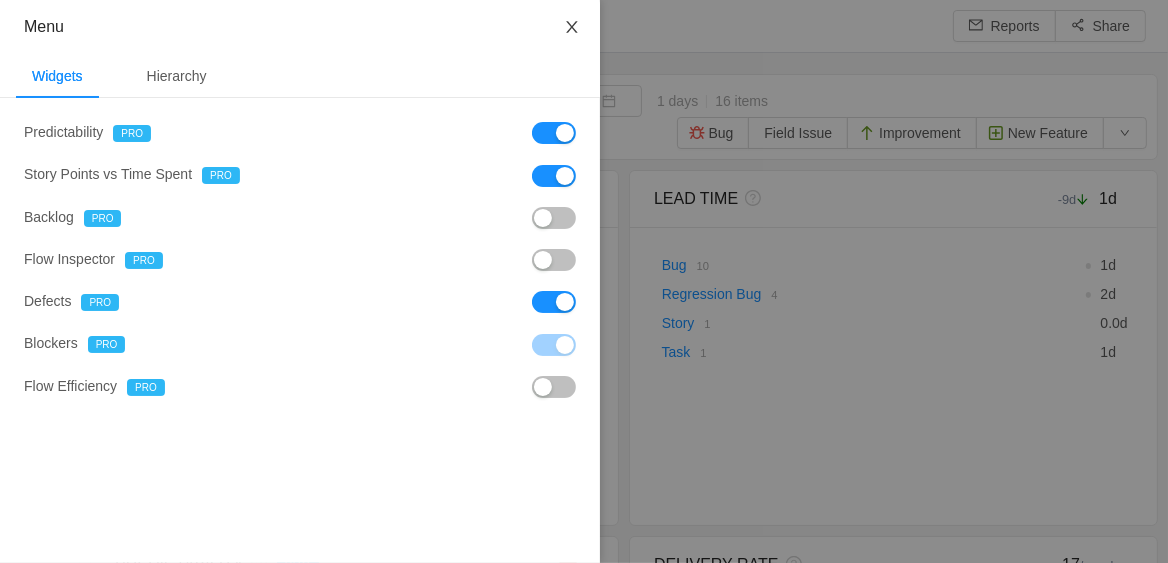 click 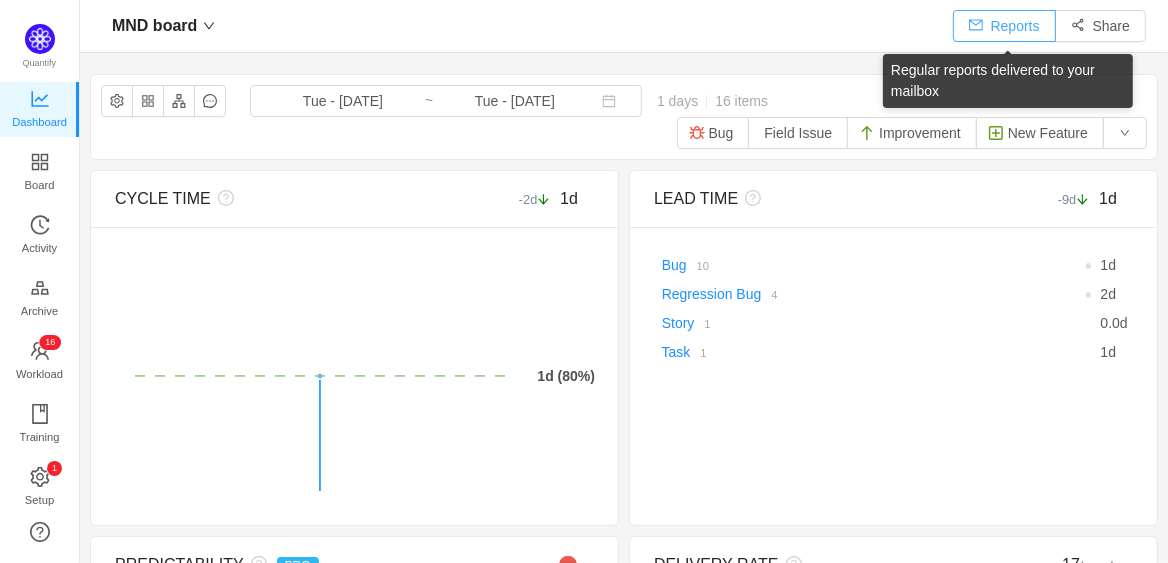 click on "Reports" at bounding box center [1004, 26] 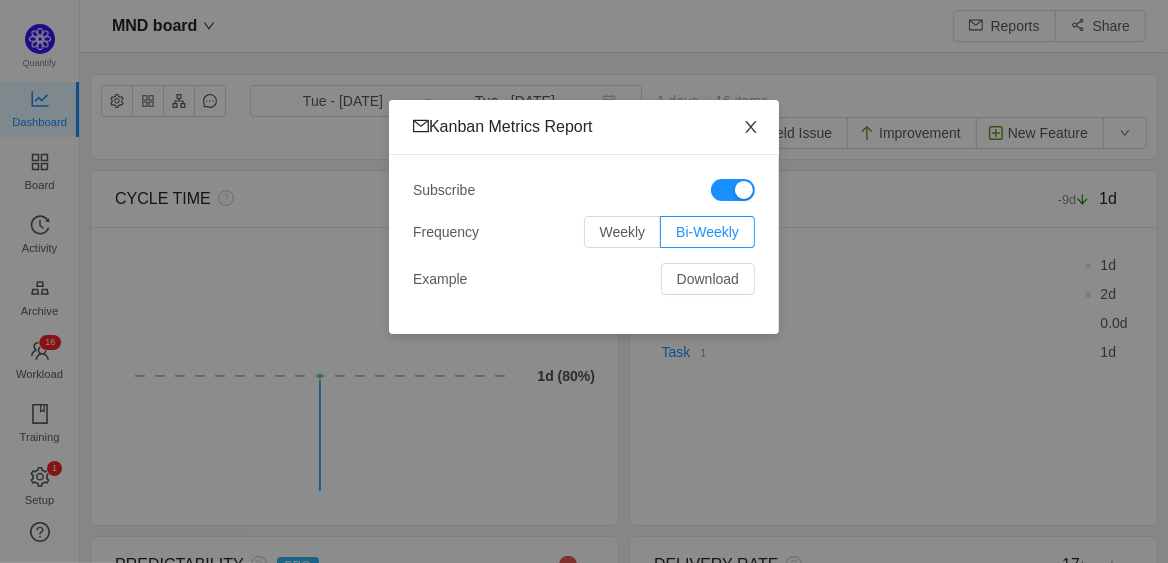 click at bounding box center (751, 128) 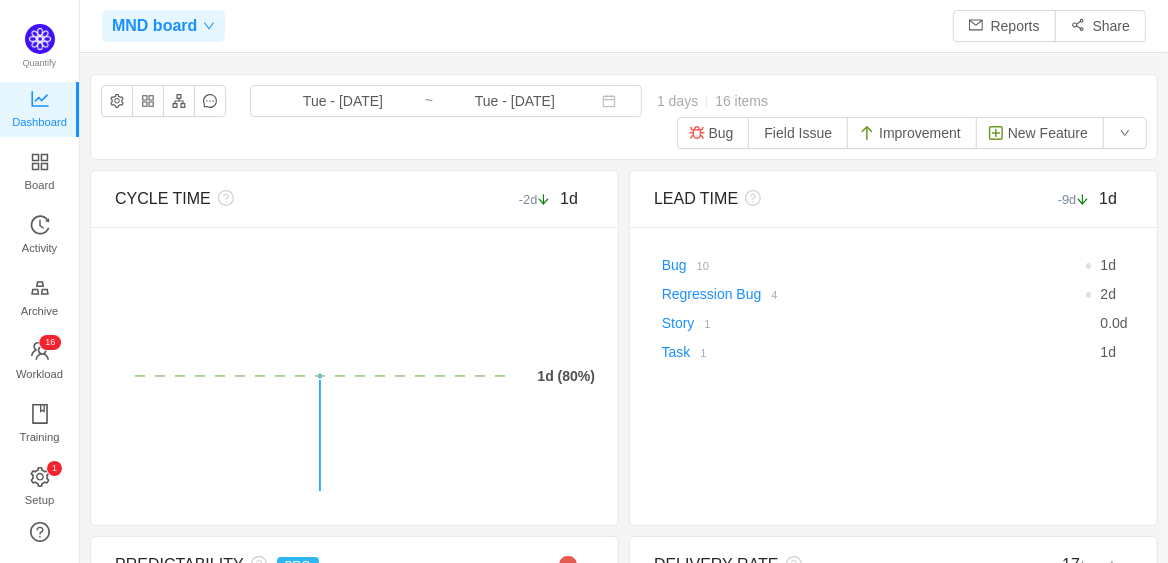 click on "MND board" at bounding box center [154, 26] 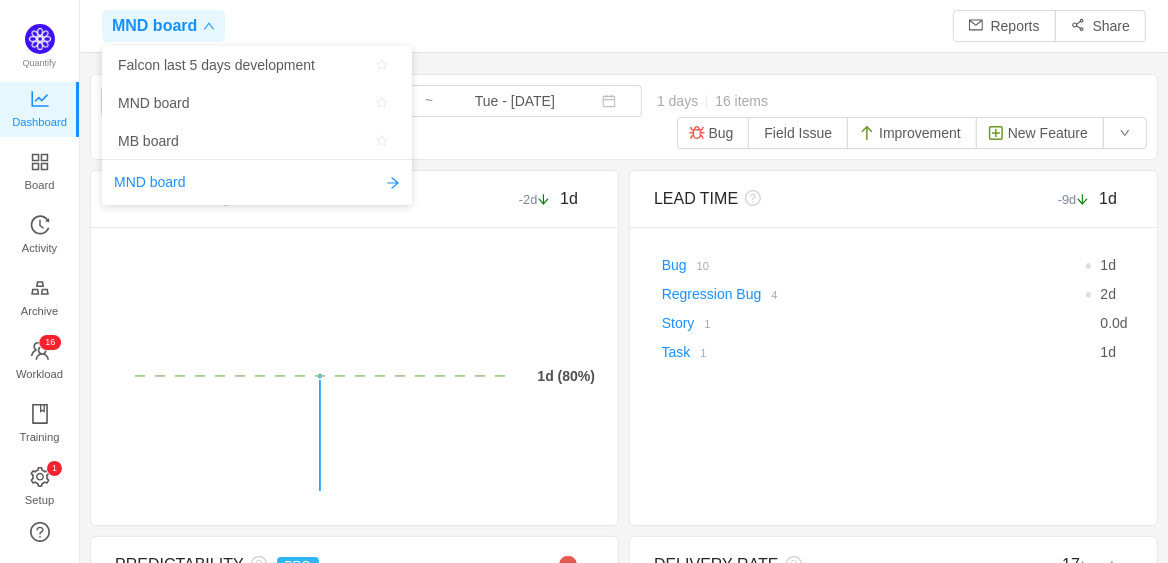 click on "MND board" at bounding box center [154, 26] 